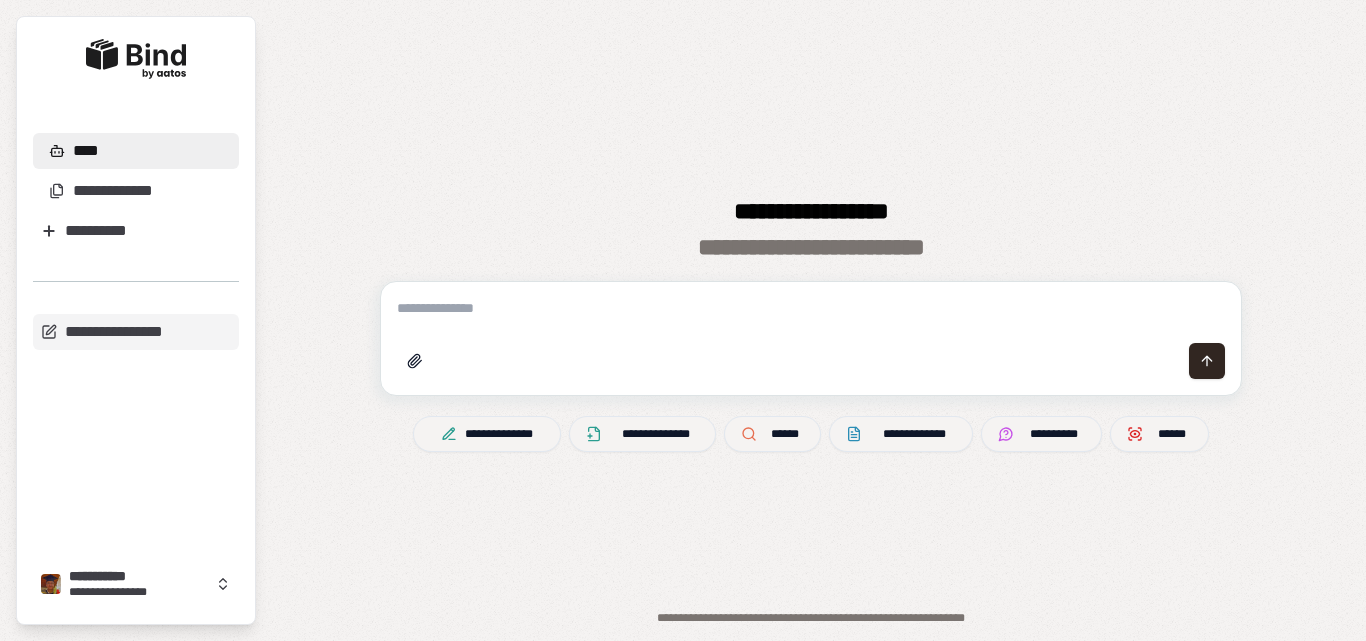 scroll, scrollTop: 0, scrollLeft: 0, axis: both 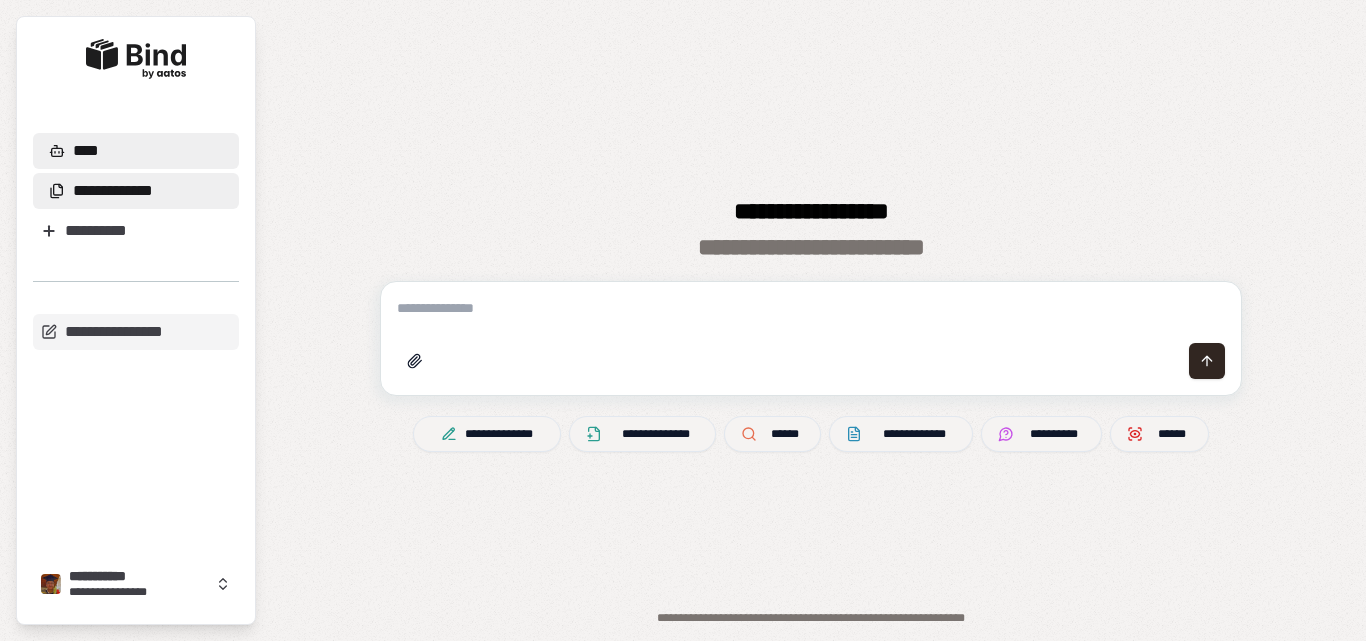 click on "**********" at bounding box center (113, 191) 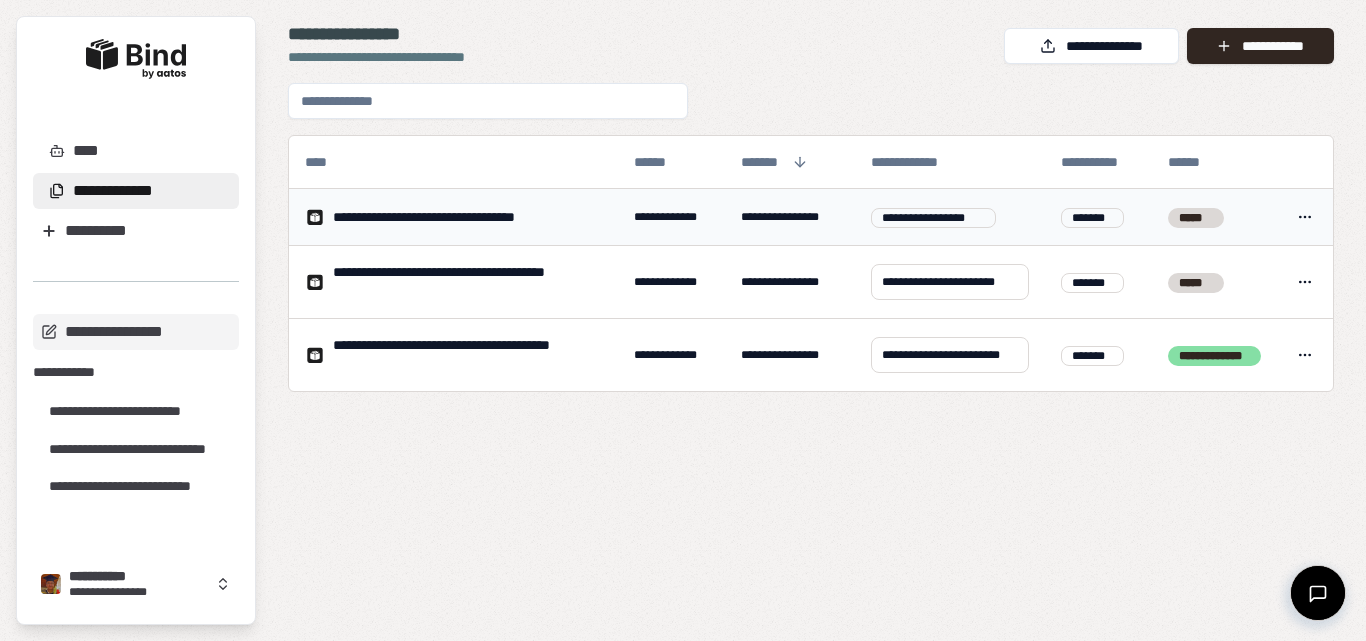 click on "**********" at bounding box center (454, 217) 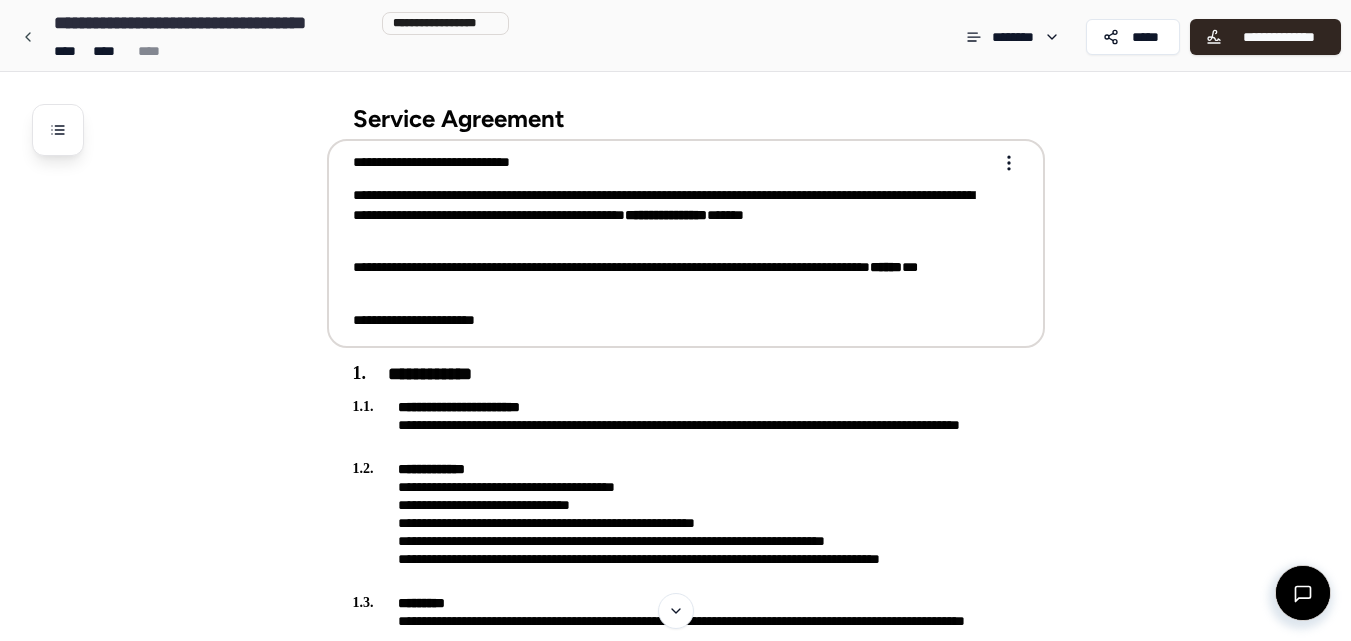 click on "**********" at bounding box center (686, 243) 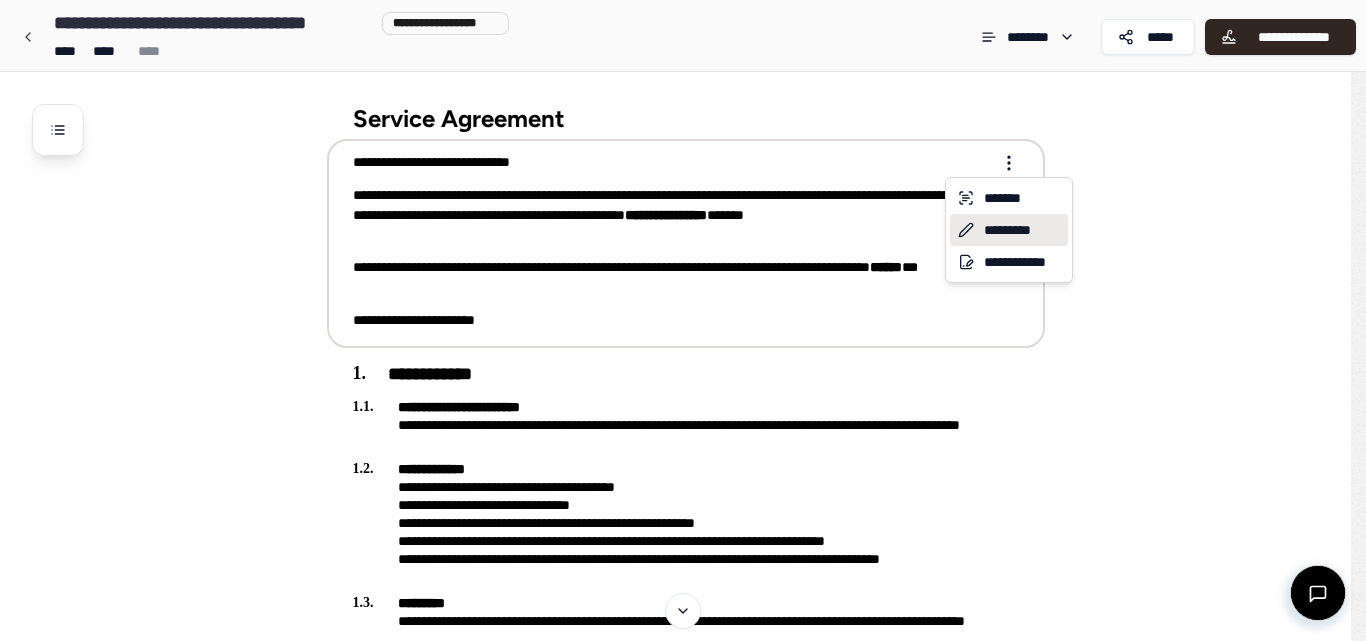 click on "*********" at bounding box center [1009, 230] 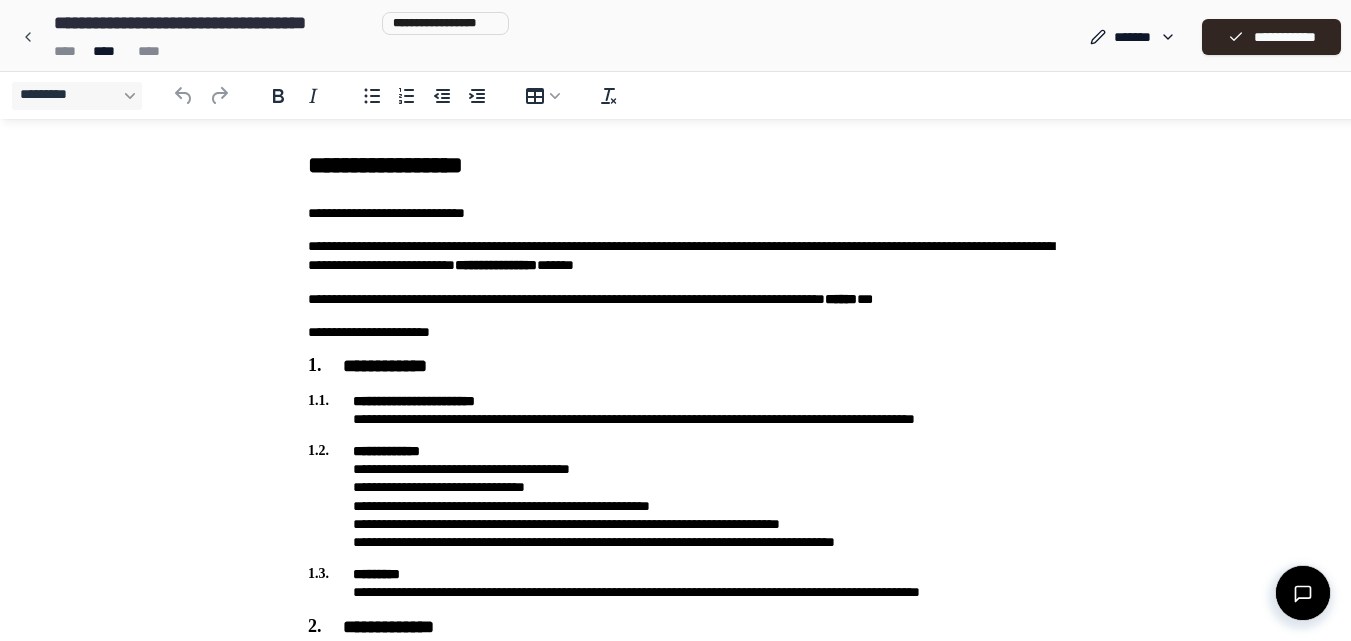 scroll, scrollTop: 0, scrollLeft: 0, axis: both 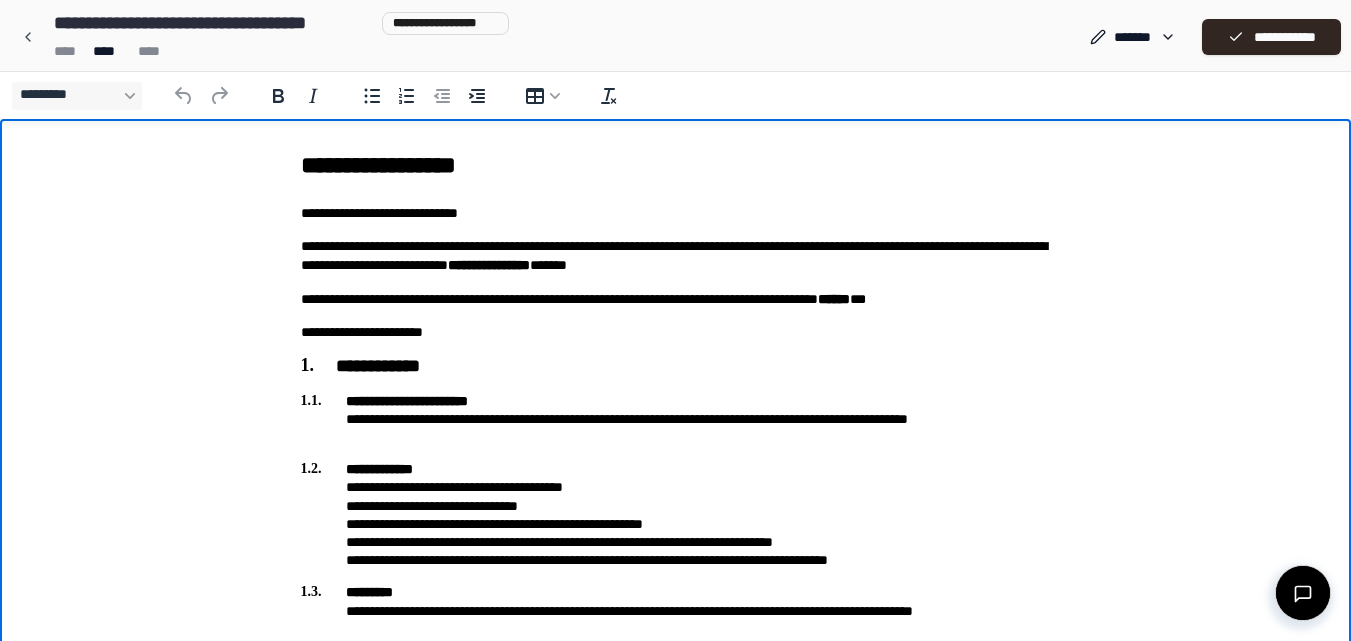 click on "**********" at bounding box center (676, 256) 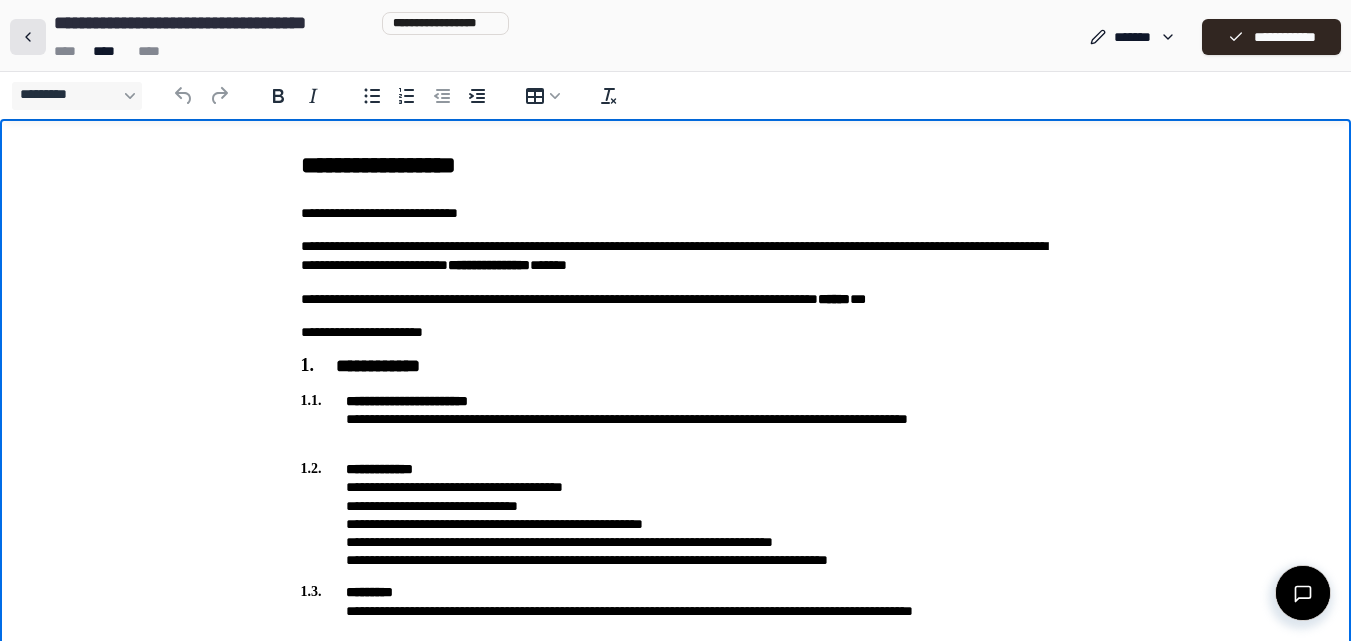 click at bounding box center [28, 37] 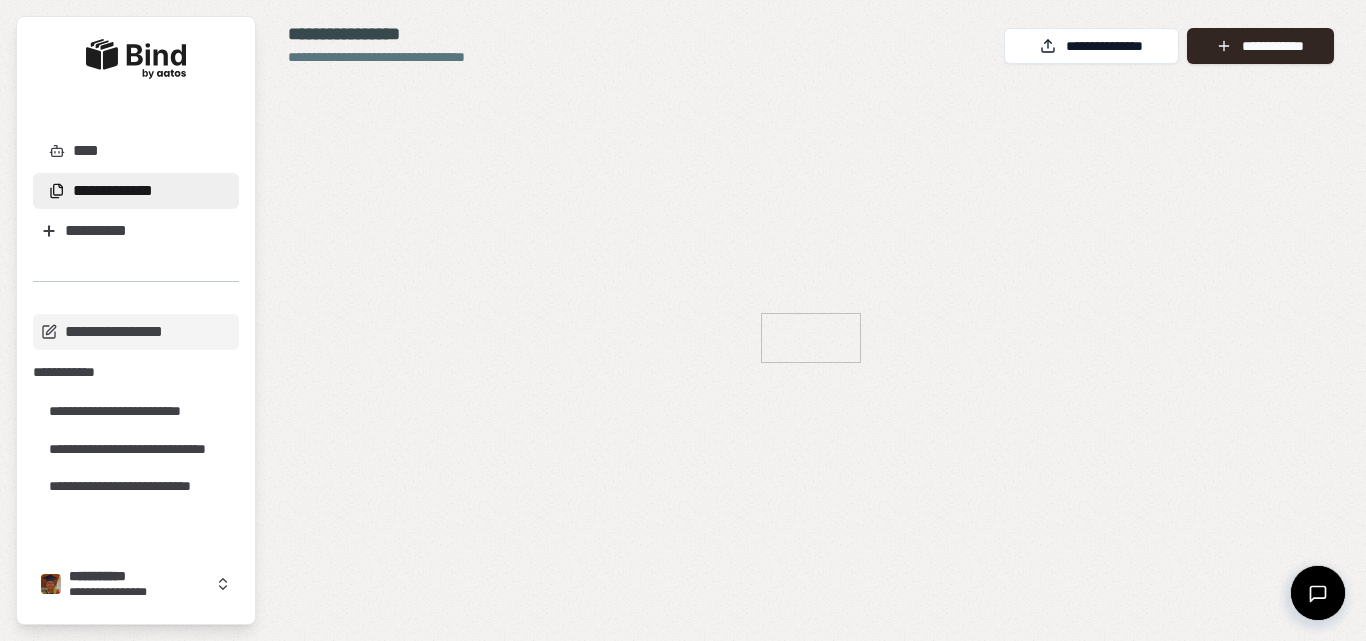 click on "**********" at bounding box center (113, 191) 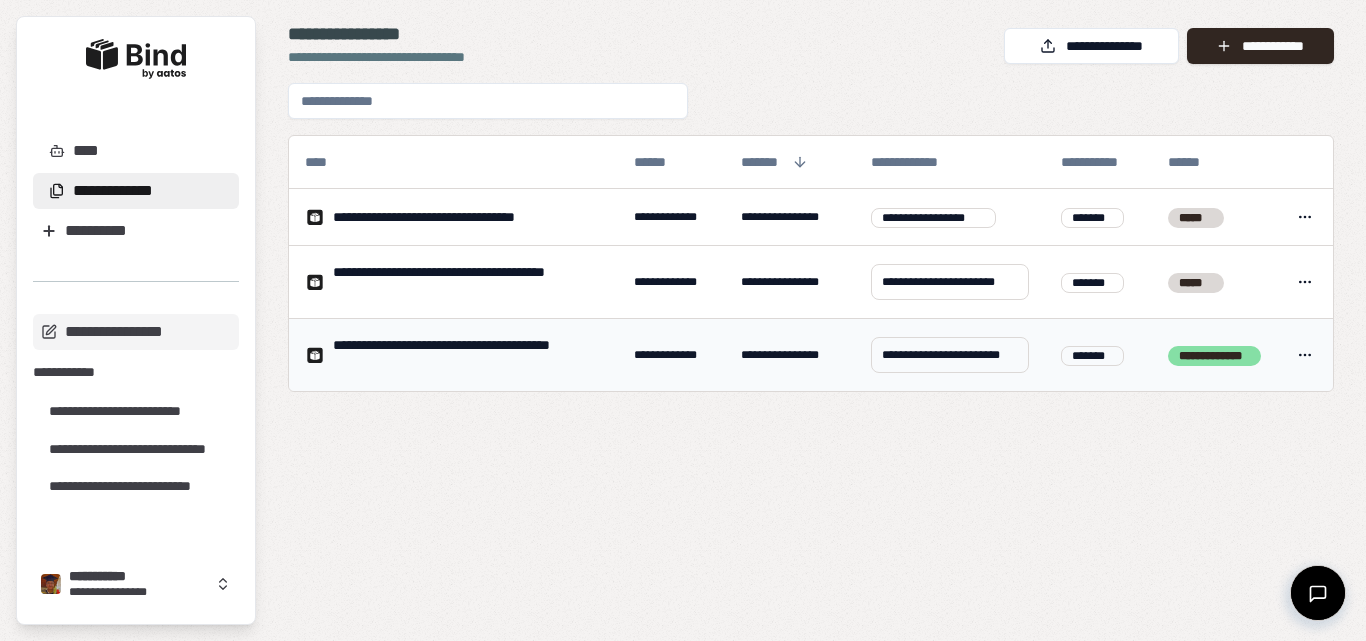 click on "**********" at bounding box center (467, 355) 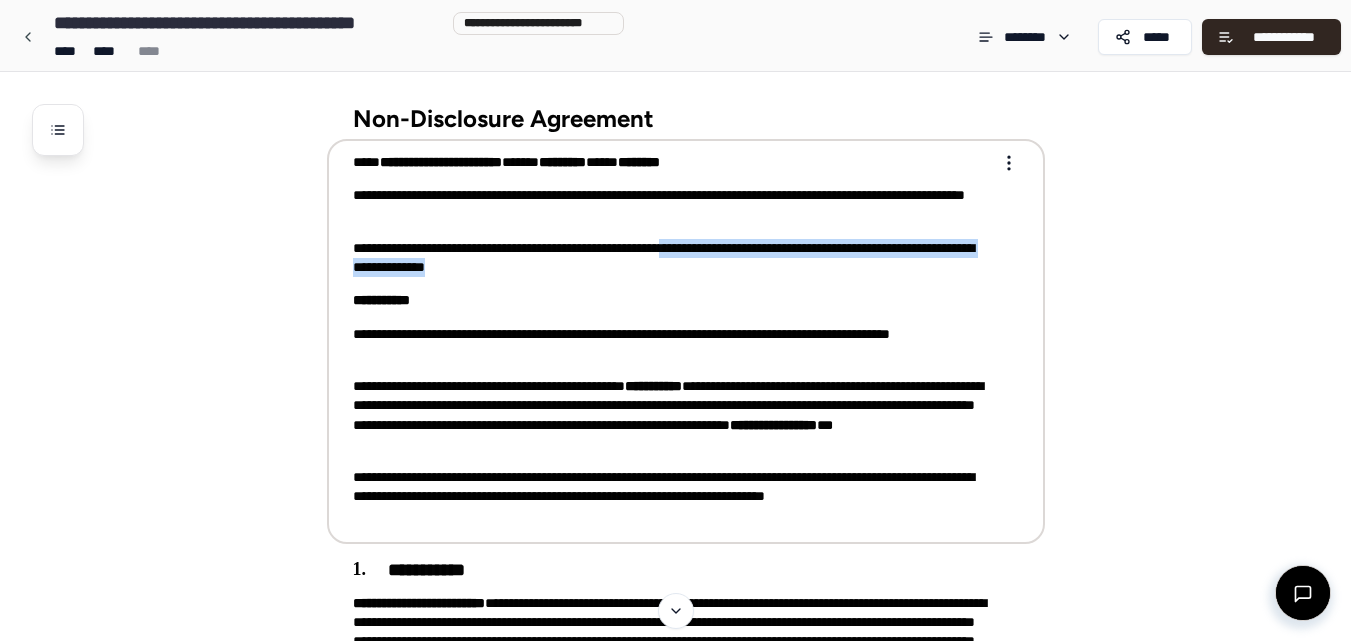 drag, startPoint x: 697, startPoint y: 248, endPoint x: 789, endPoint y: 283, distance: 98.43272 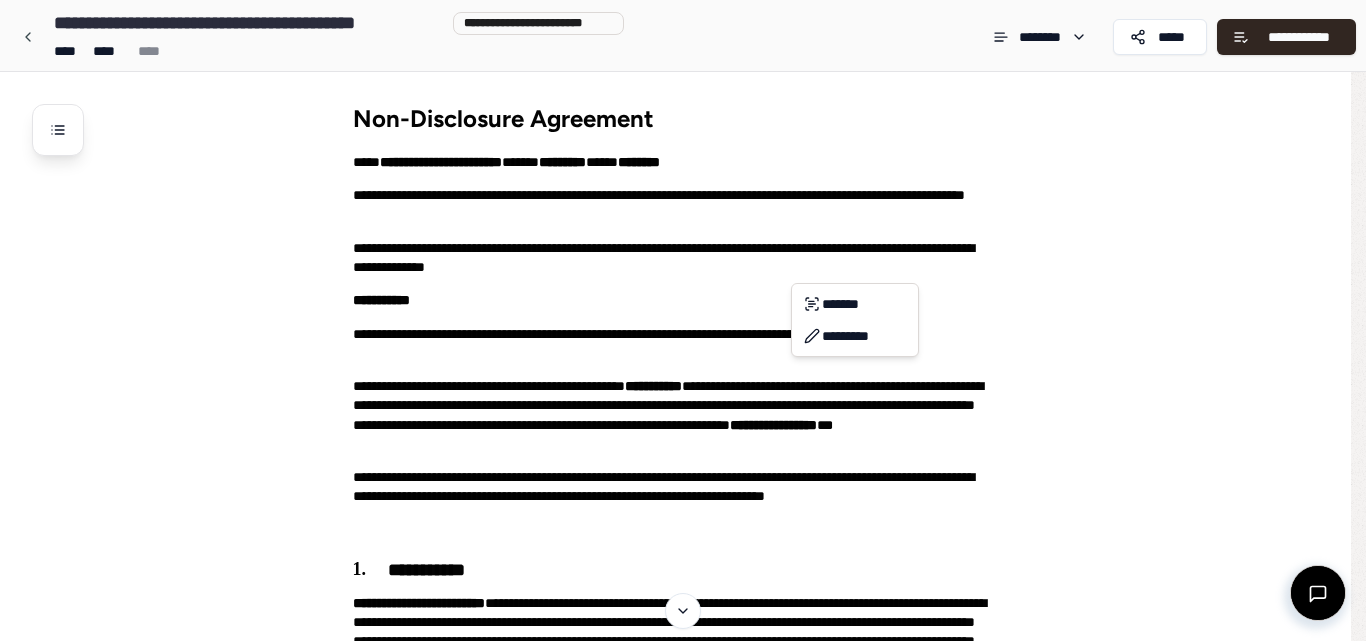 copy on "**********" 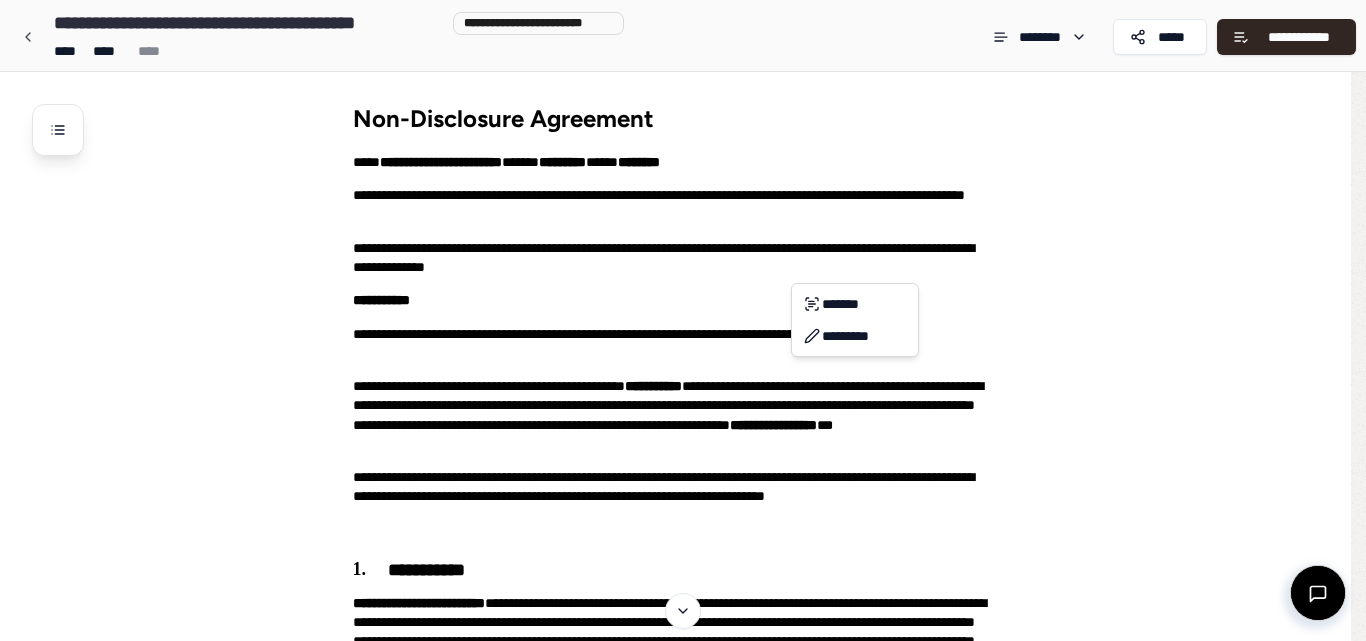 click on "**********" at bounding box center (683, 1227) 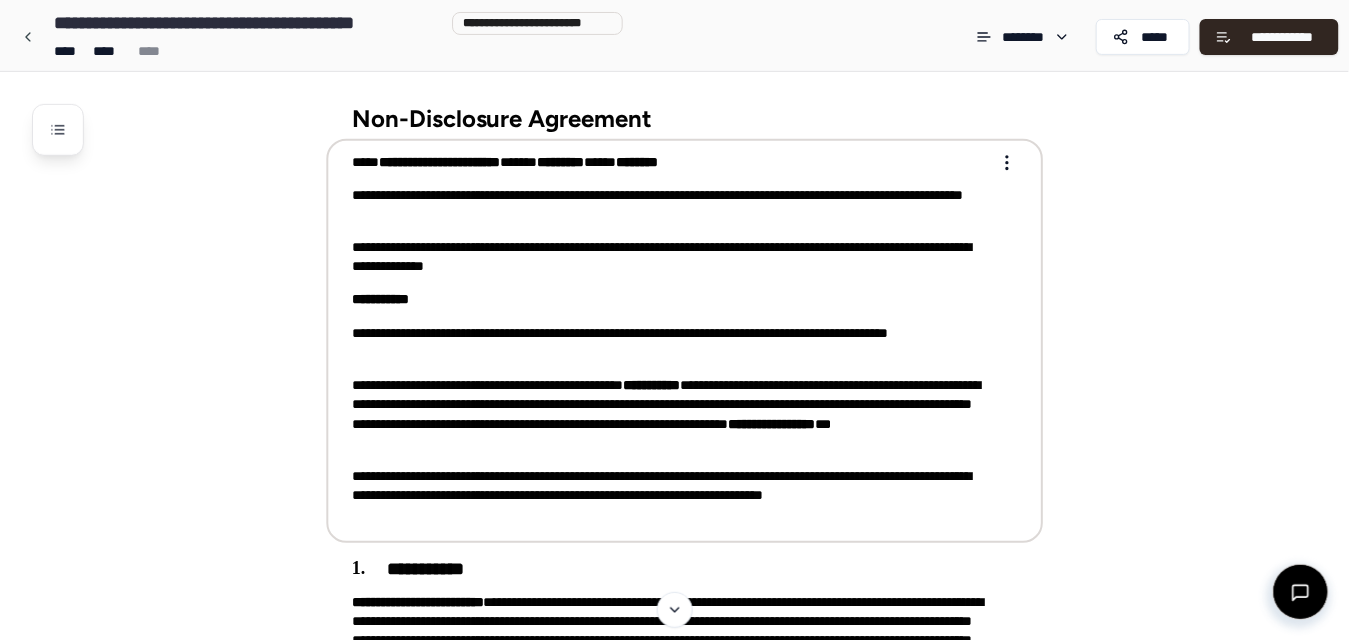 click on "**********" at bounding box center (672, 339) 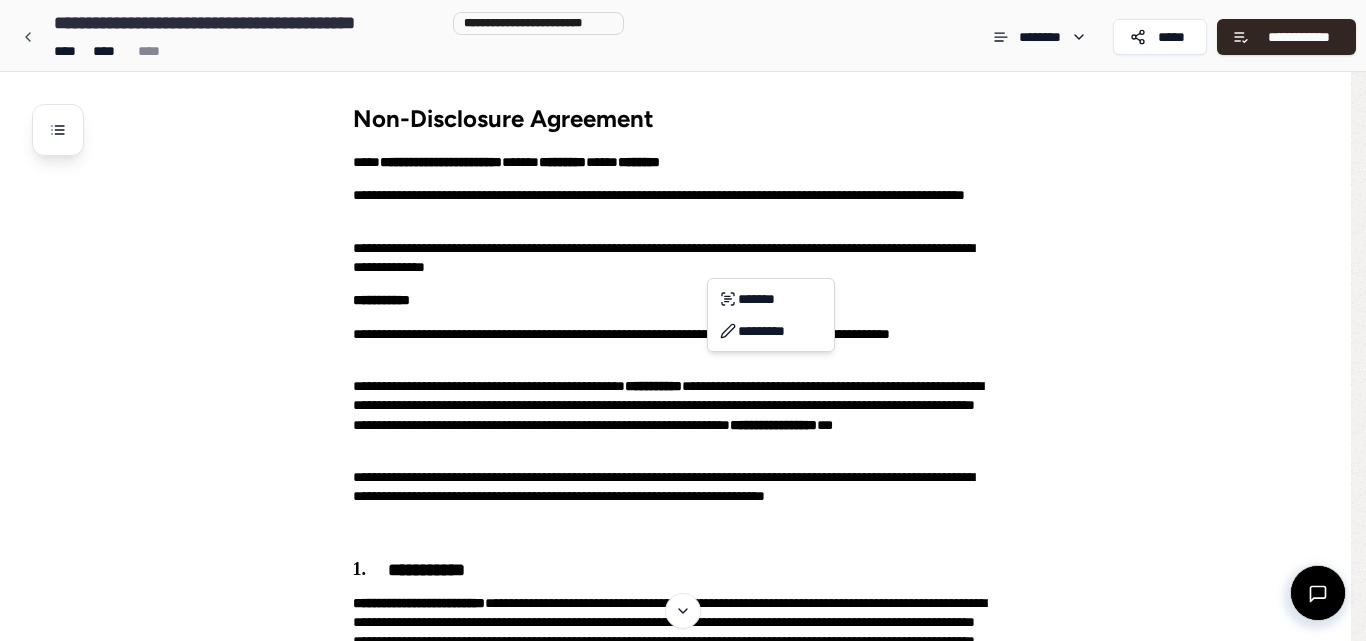 click on "**********" at bounding box center (683, 1227) 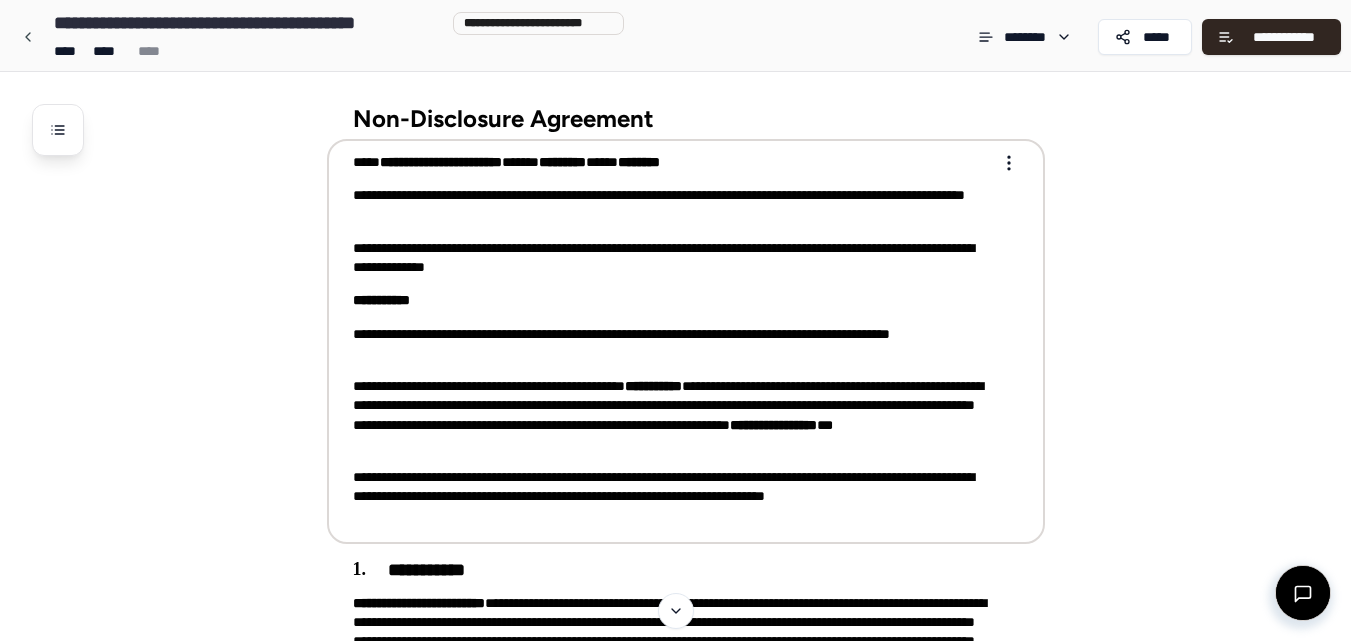 drag, startPoint x: 591, startPoint y: 287, endPoint x: 301, endPoint y: 225, distance: 296.55353 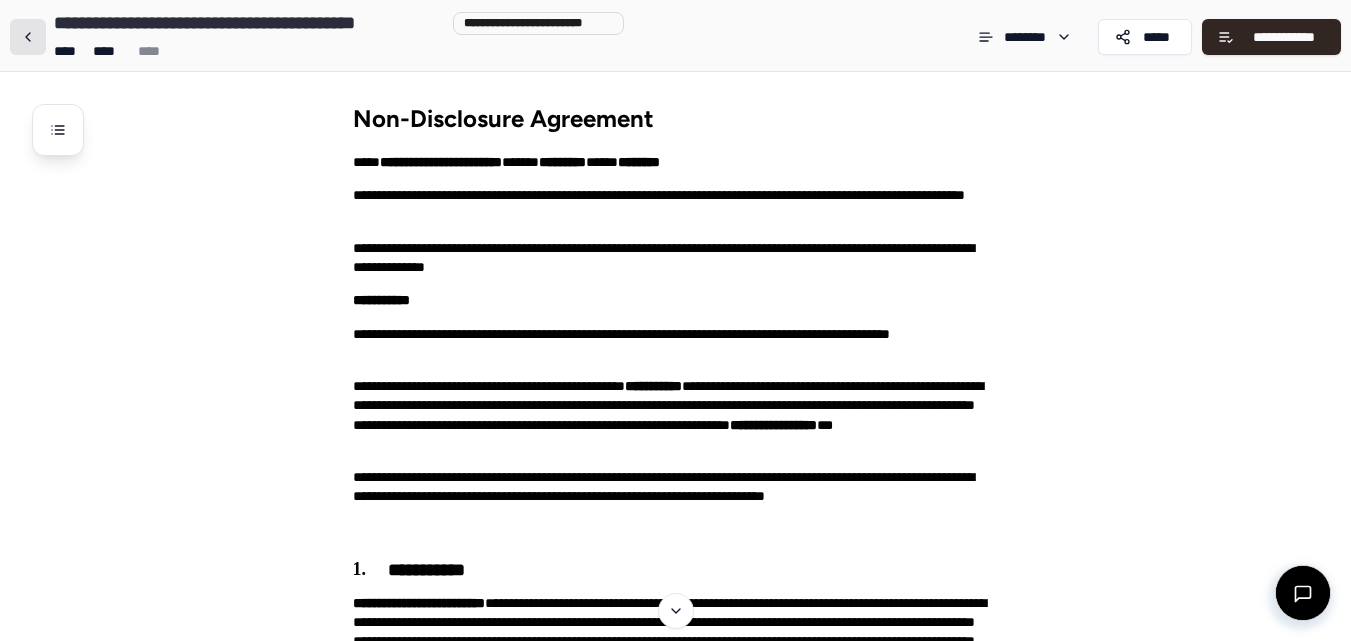 click at bounding box center (28, 37) 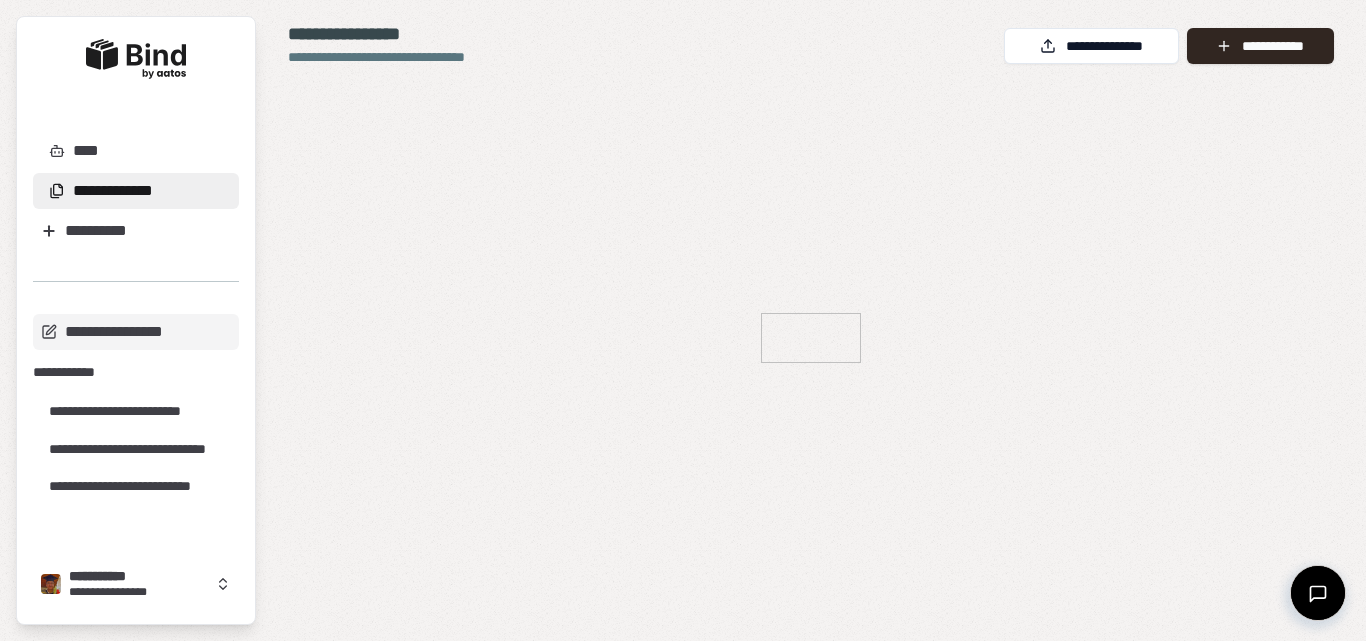 click on "**********" at bounding box center (136, 272) 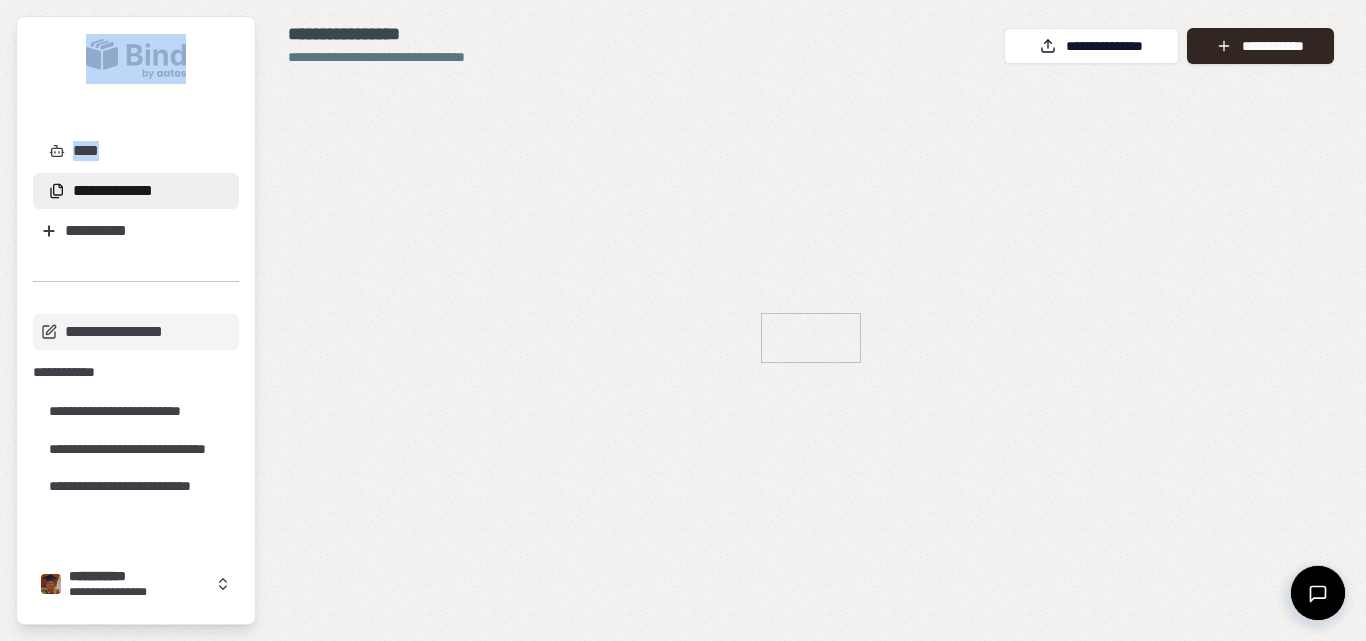 click on "**********" at bounding box center [136, 272] 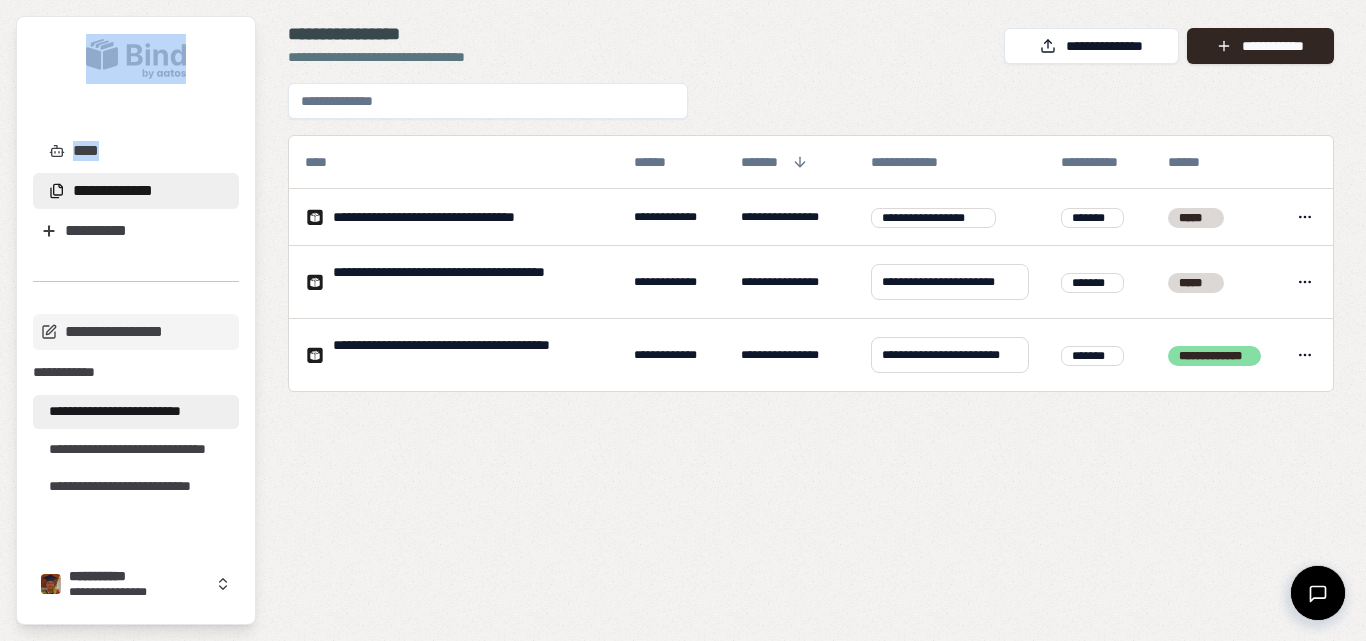 click on "**********" at bounding box center (136, 412) 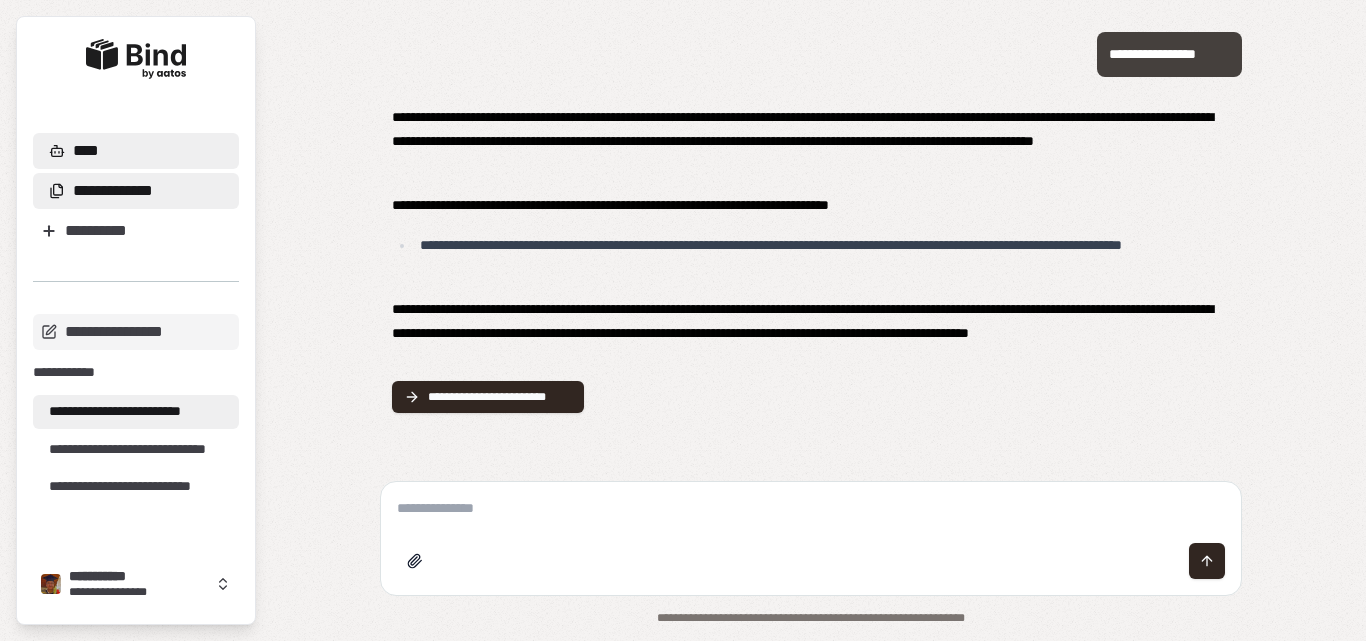 click on "**********" at bounding box center [113, 191] 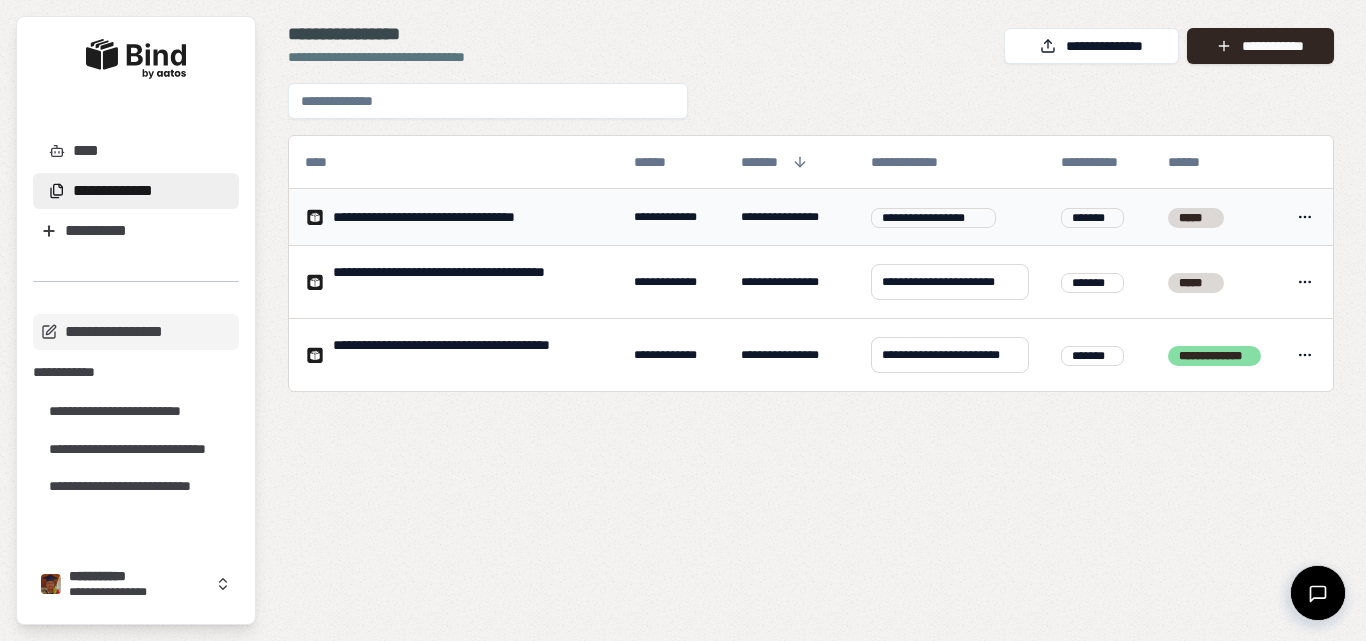 click on "**********" at bounding box center [671, 217] 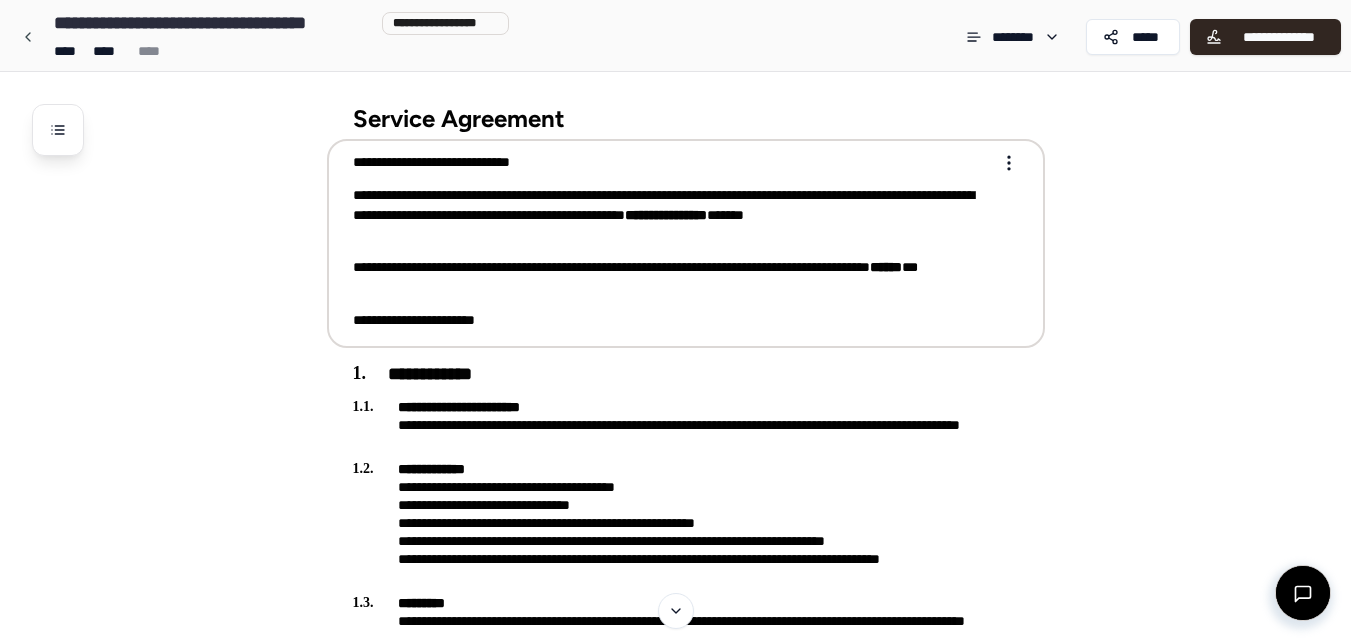 click on "**********" at bounding box center [672, 215] 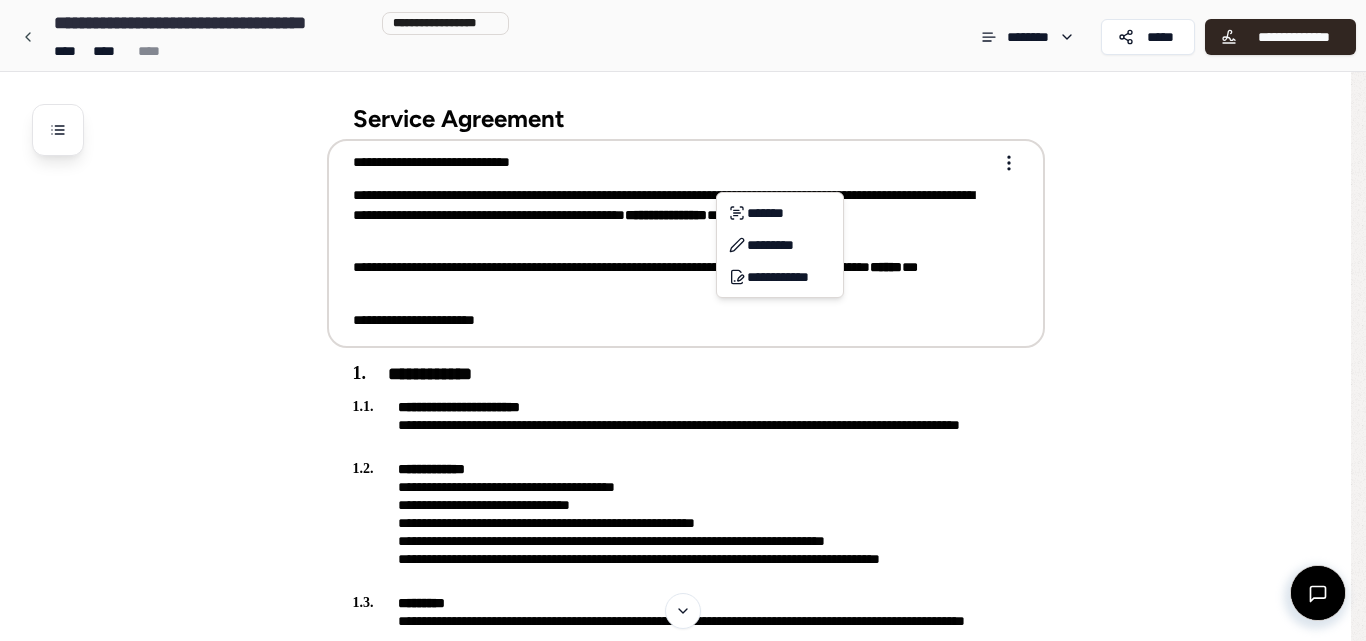 click on "**********" at bounding box center (675, 1162) 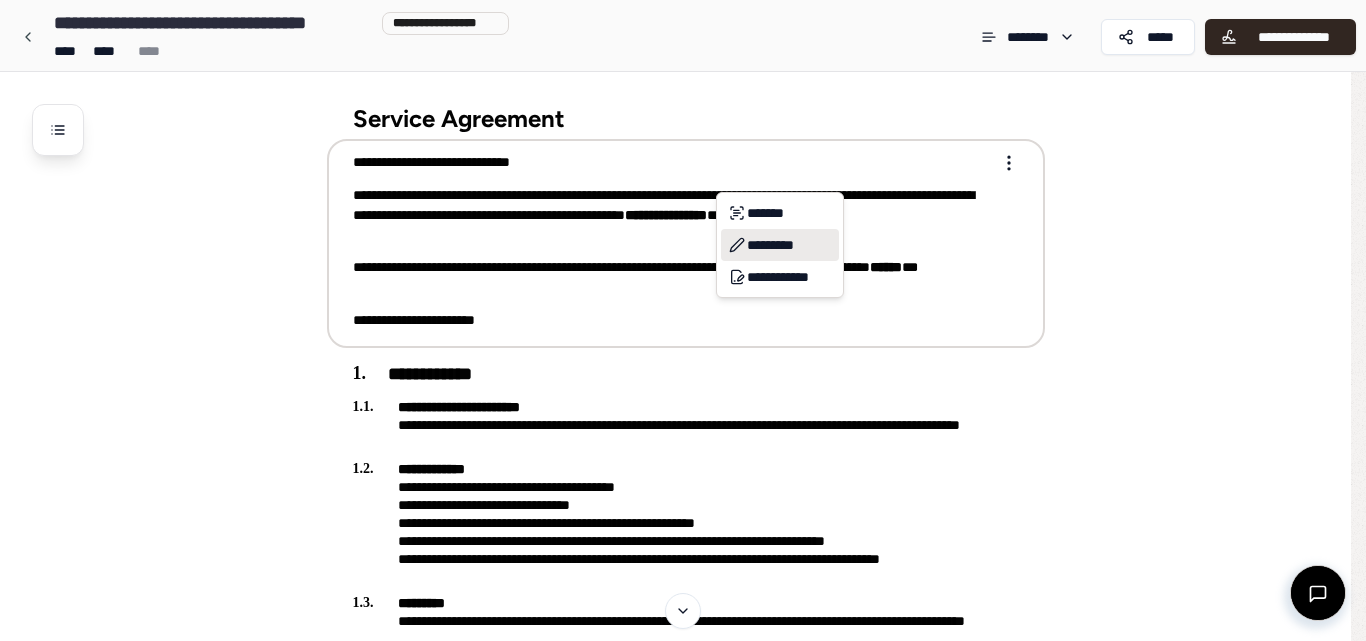 click on "*********" at bounding box center (780, 245) 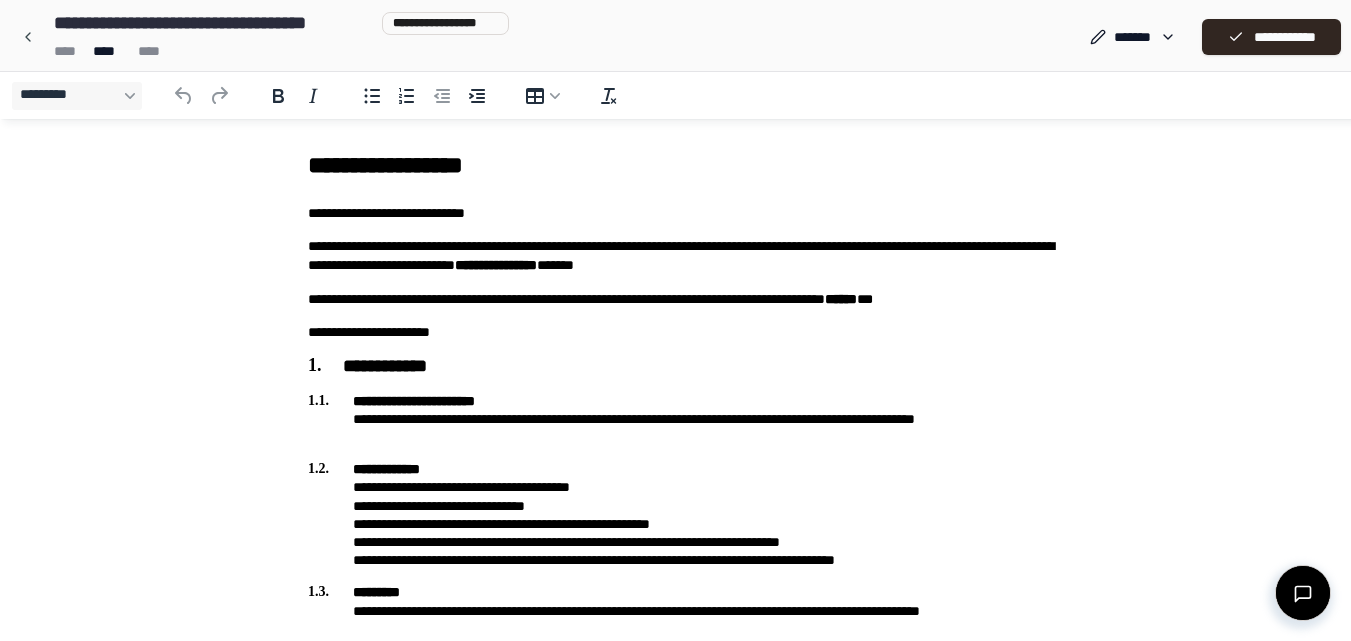 scroll, scrollTop: 0, scrollLeft: 0, axis: both 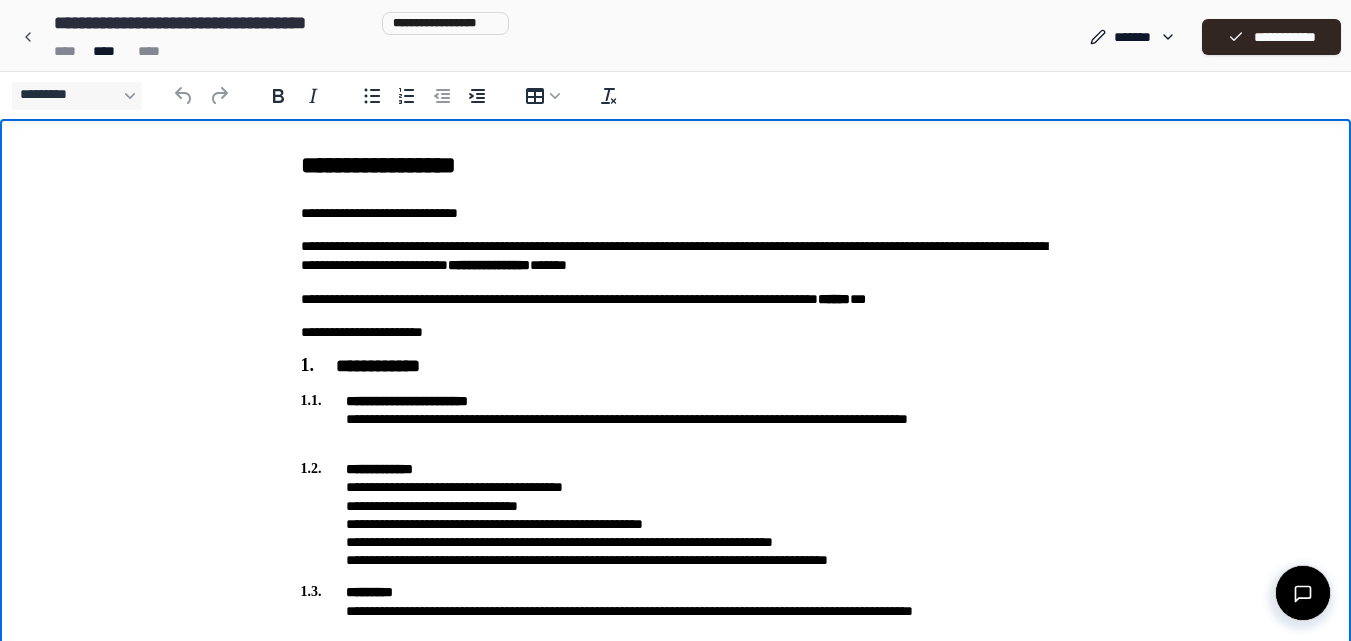click on "**********" at bounding box center (676, 256) 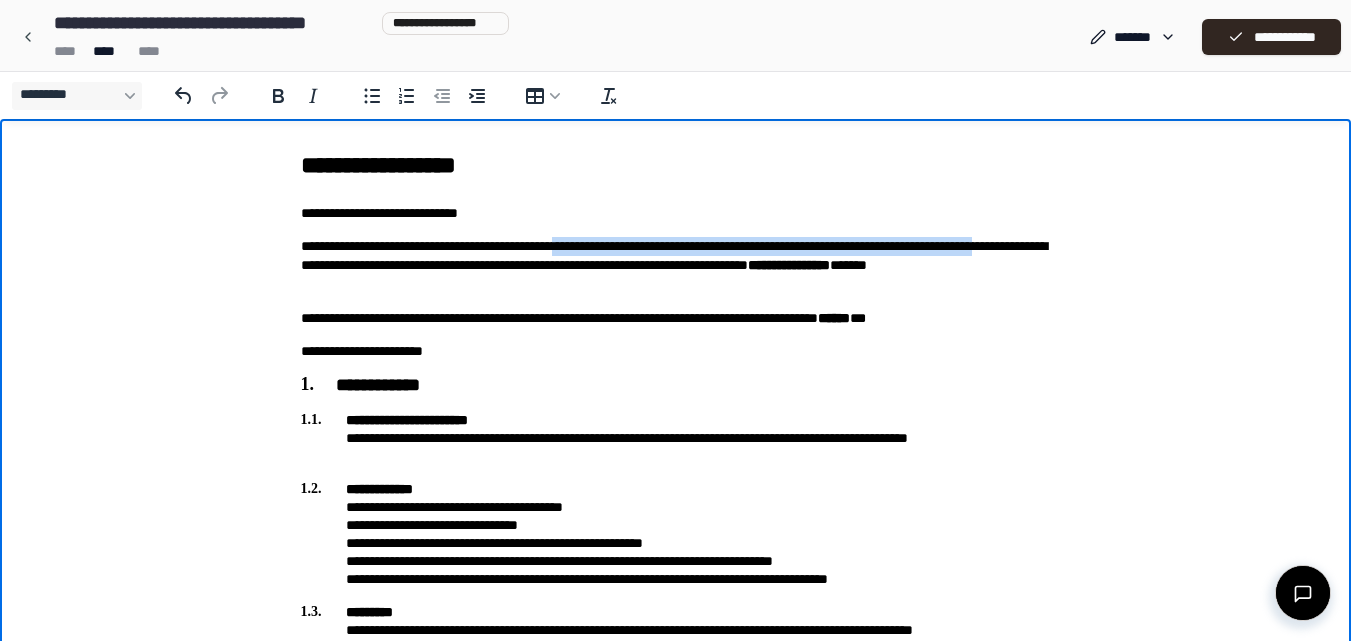 drag, startPoint x: 625, startPoint y: 247, endPoint x: 457, endPoint y: 272, distance: 169.84993 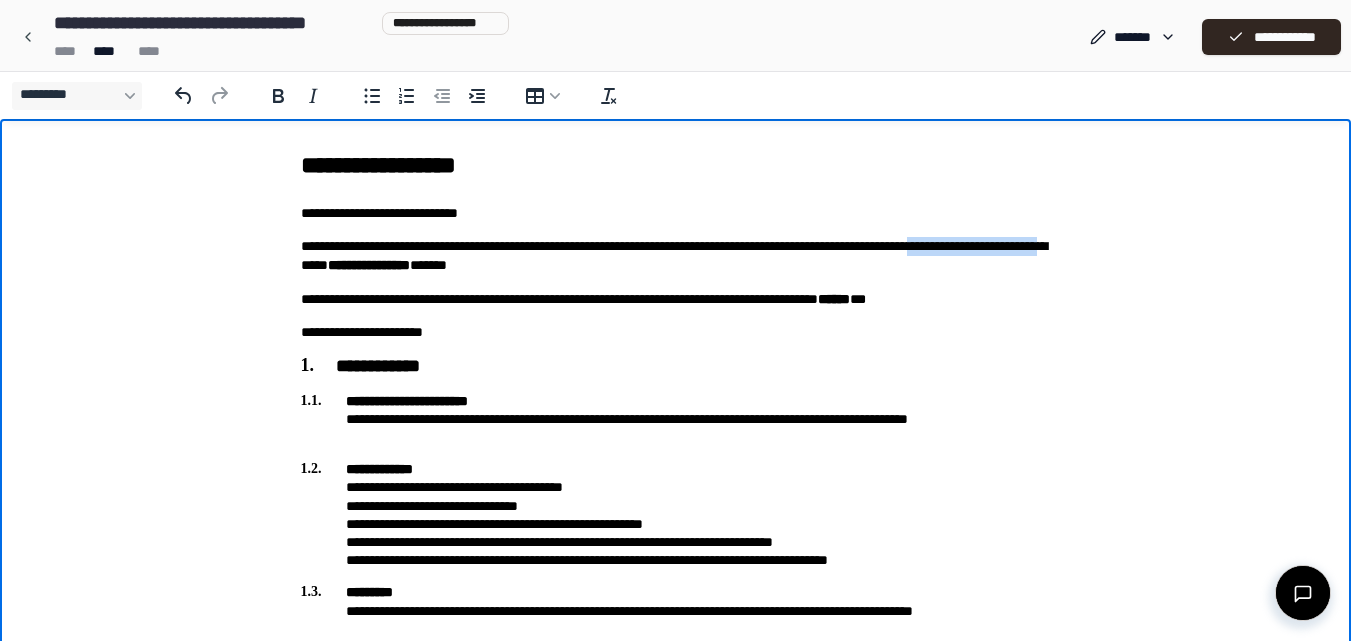 drag, startPoint x: 575, startPoint y: 265, endPoint x: 353, endPoint y: 266, distance: 222.00226 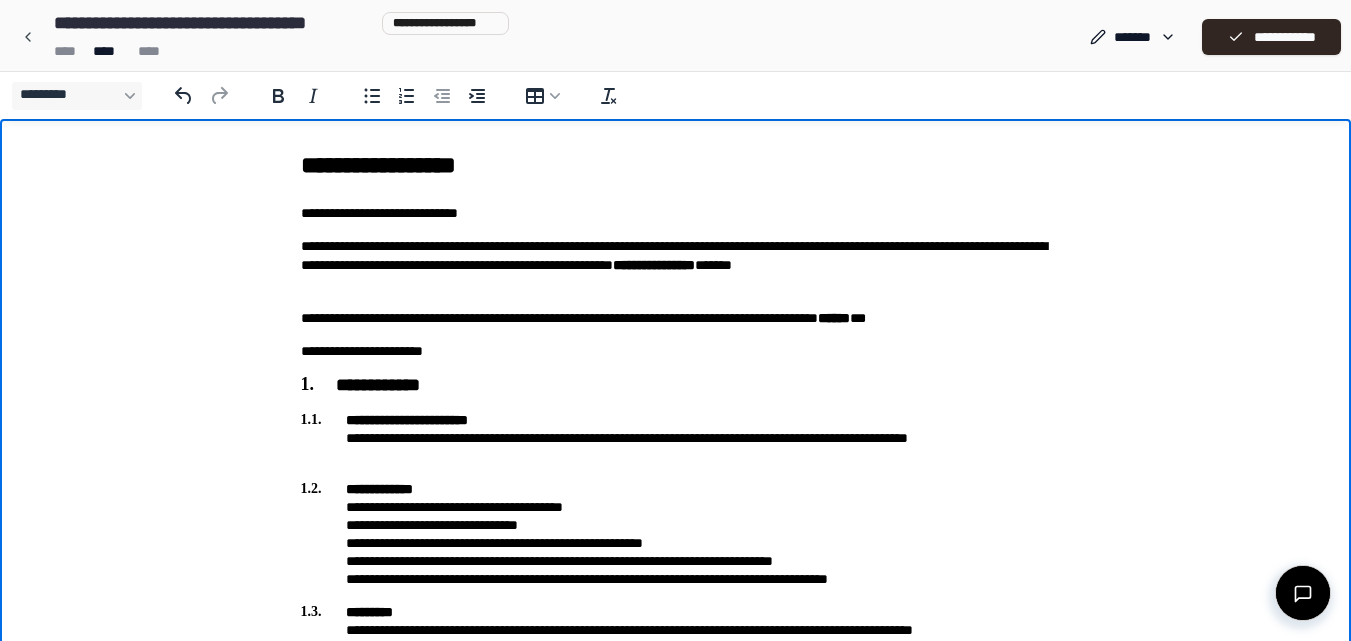 click on "**********" at bounding box center [676, 266] 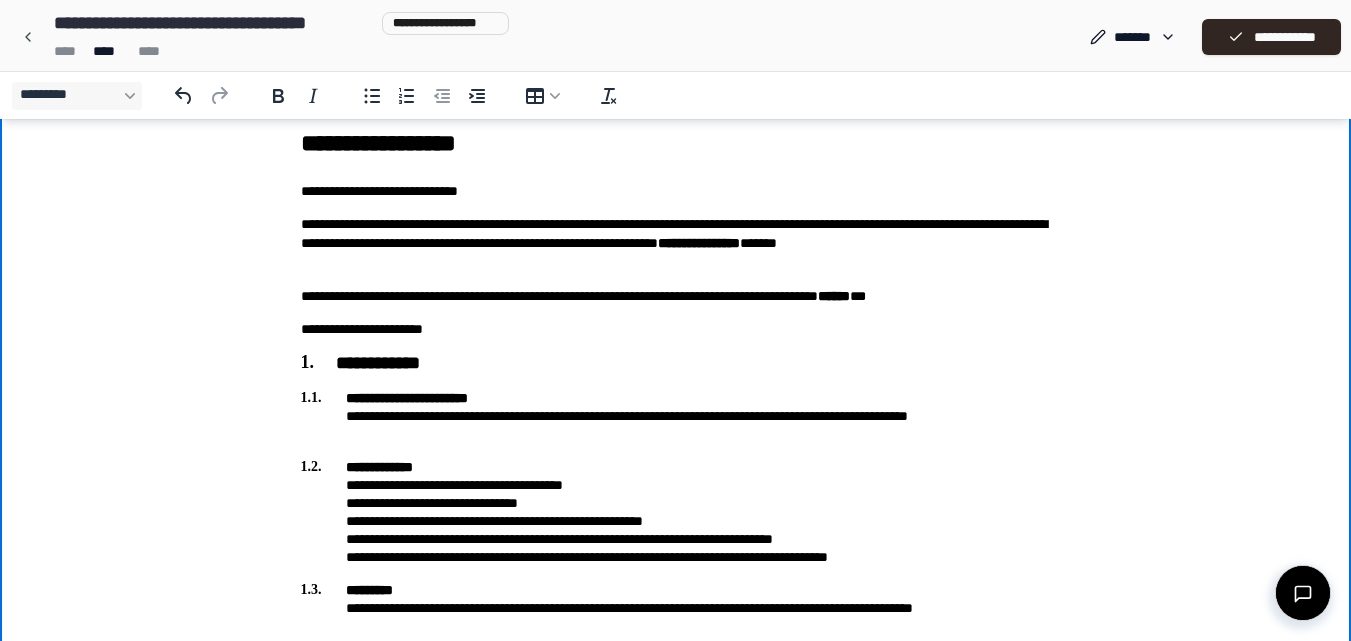 scroll, scrollTop: 23, scrollLeft: 0, axis: vertical 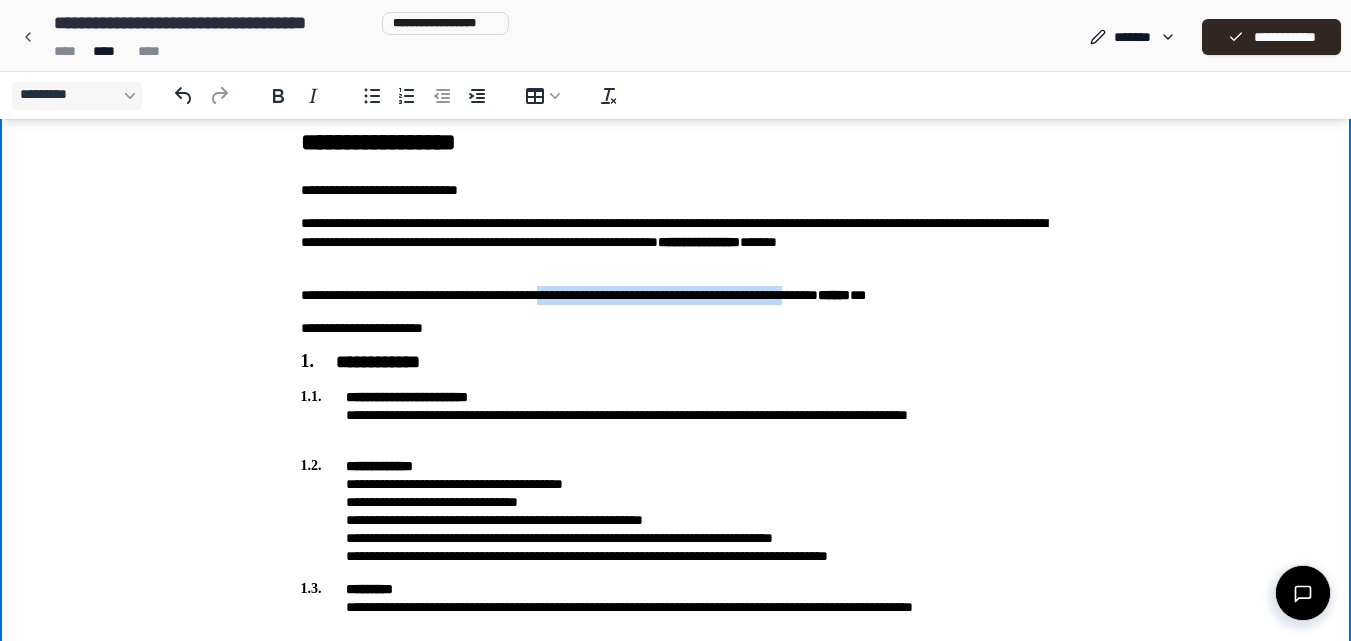 drag, startPoint x: 957, startPoint y: 293, endPoint x: 582, endPoint y: 295, distance: 375.00534 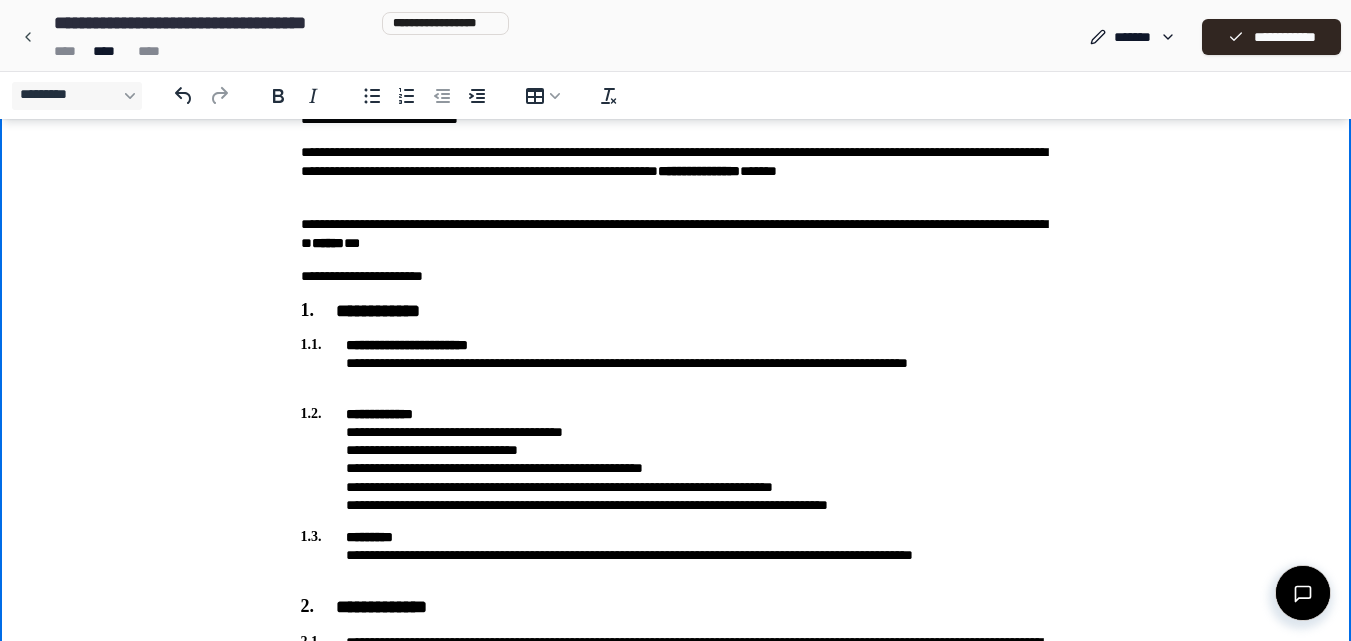 scroll, scrollTop: 95, scrollLeft: 0, axis: vertical 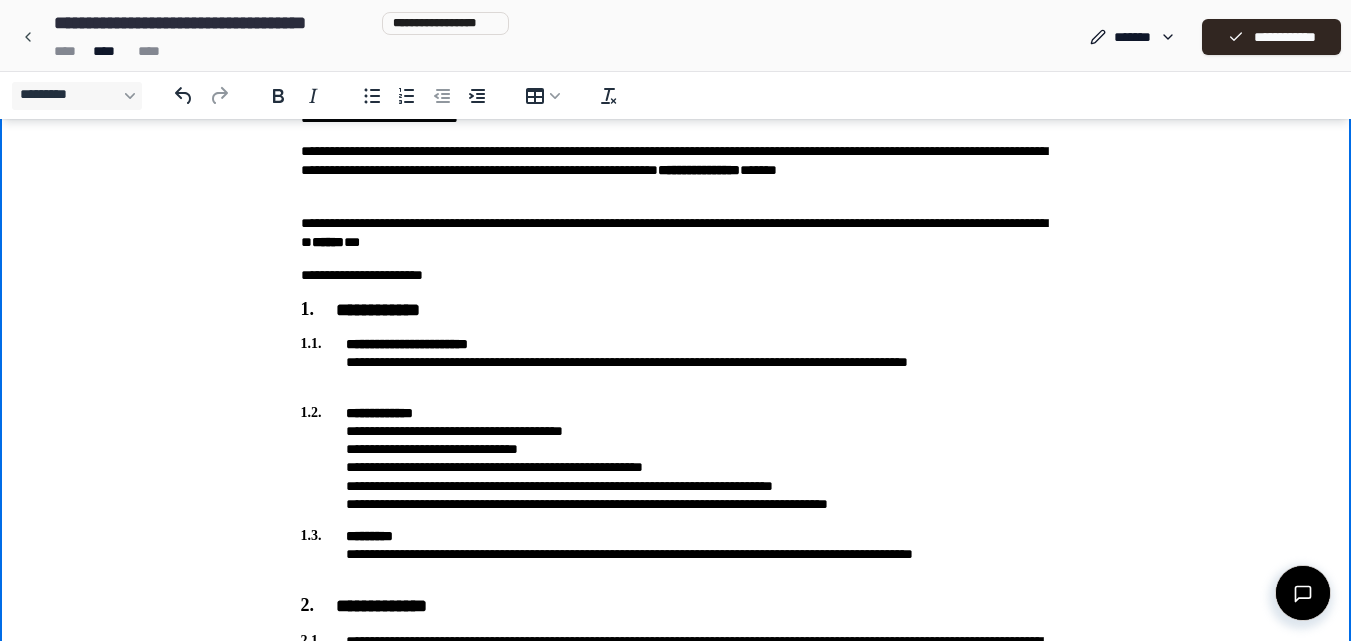 click on "**********" at bounding box center [676, 458] 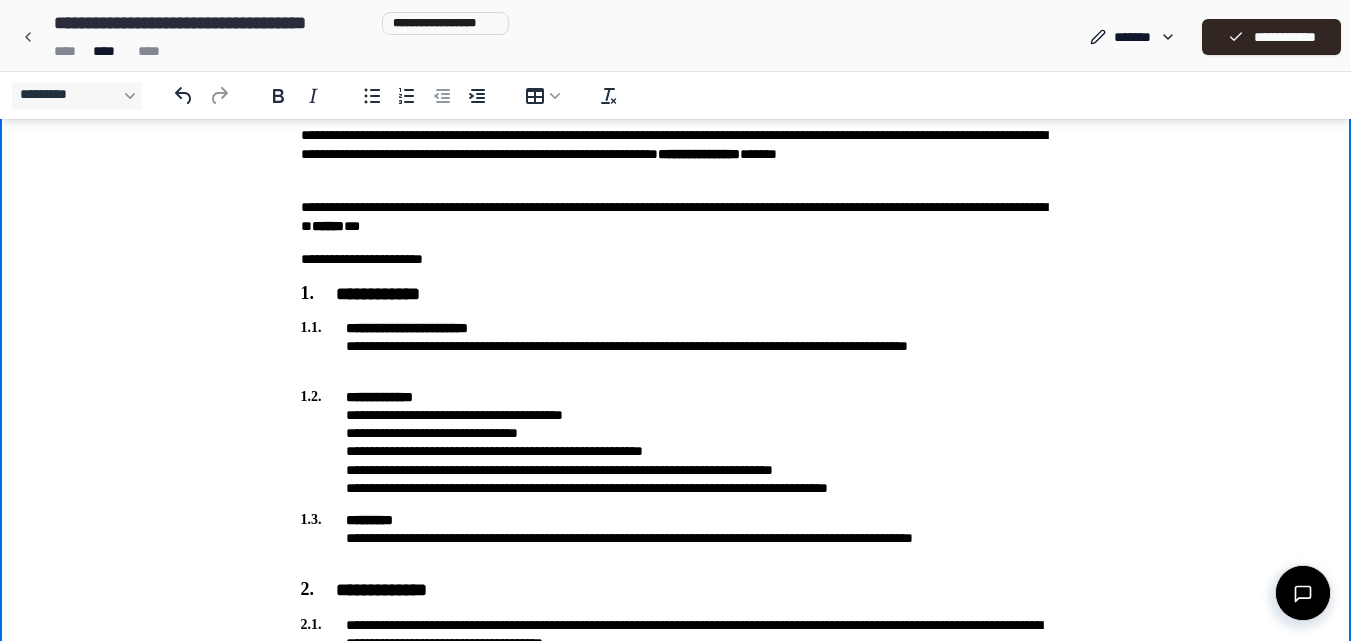 scroll, scrollTop: 112, scrollLeft: 0, axis: vertical 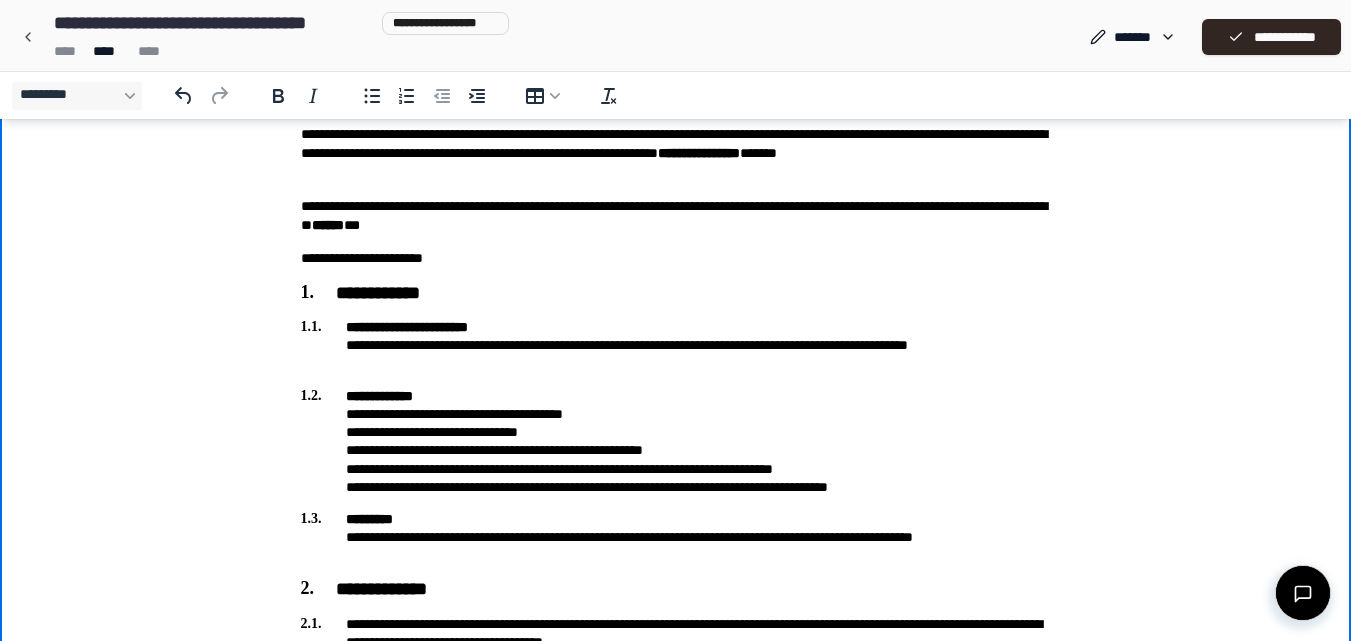 click on "**********" at bounding box center [676, 441] 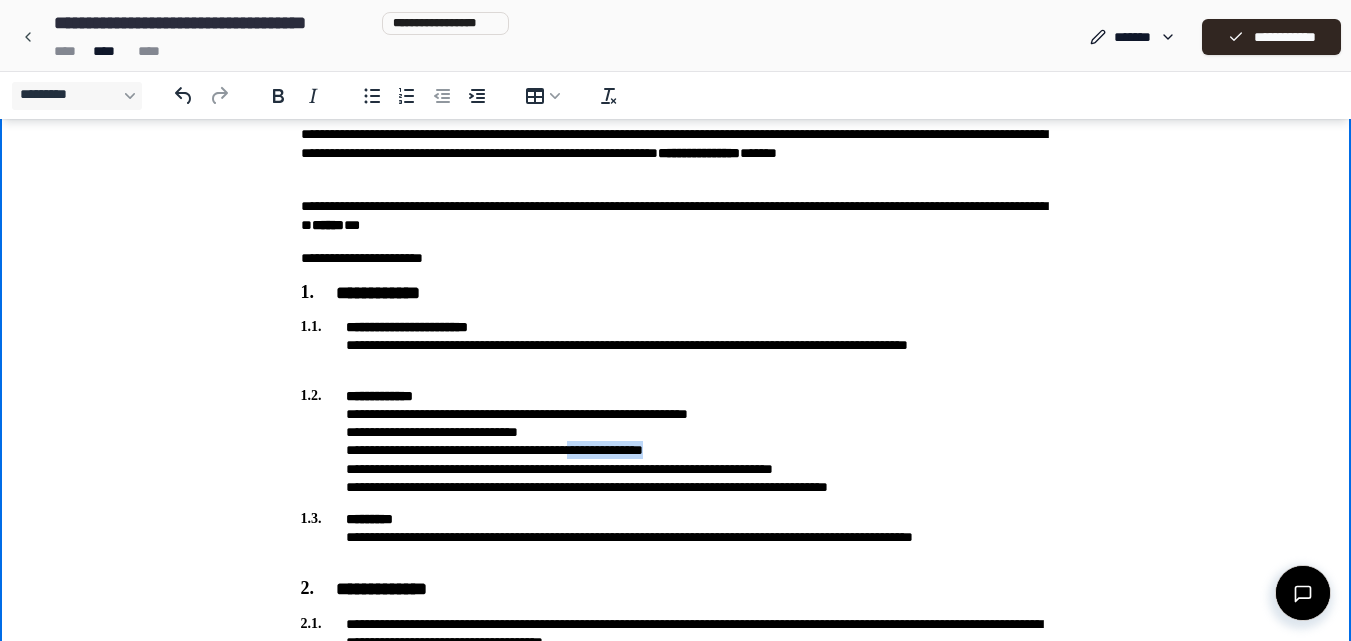drag, startPoint x: 734, startPoint y: 445, endPoint x: 643, endPoint y: 455, distance: 91.5478 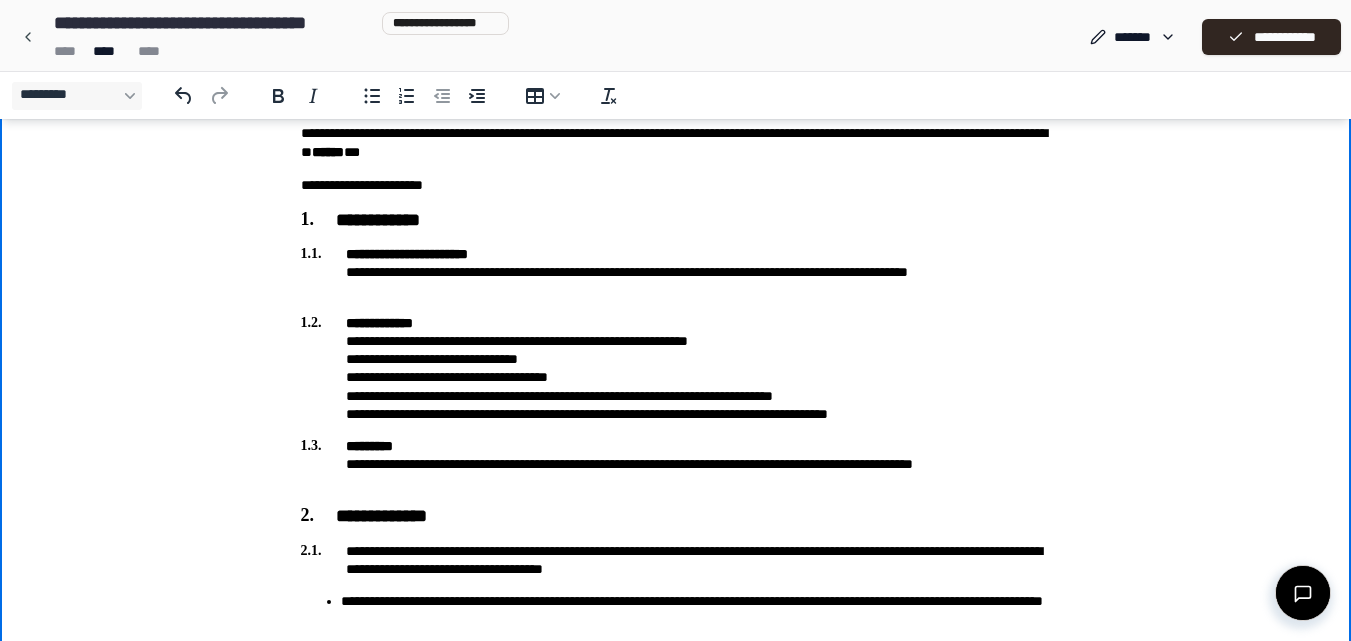 scroll, scrollTop: 186, scrollLeft: 0, axis: vertical 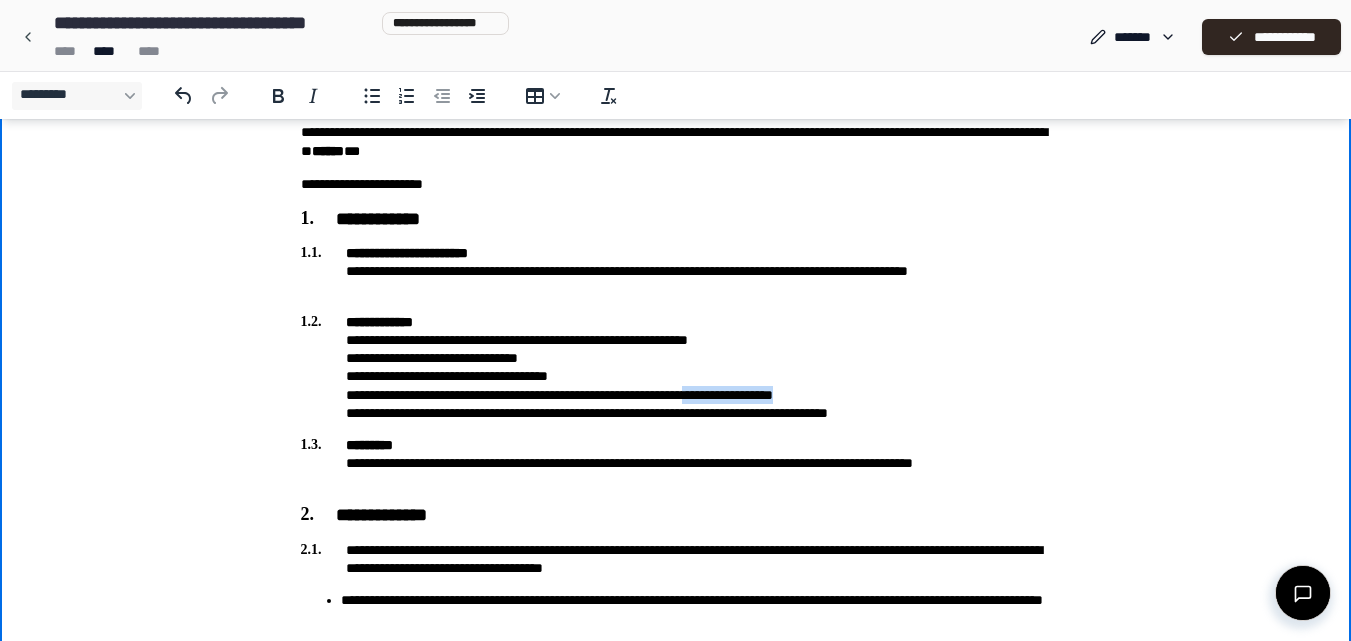 drag, startPoint x: 882, startPoint y: 396, endPoint x: 763, endPoint y: 393, distance: 119.03781 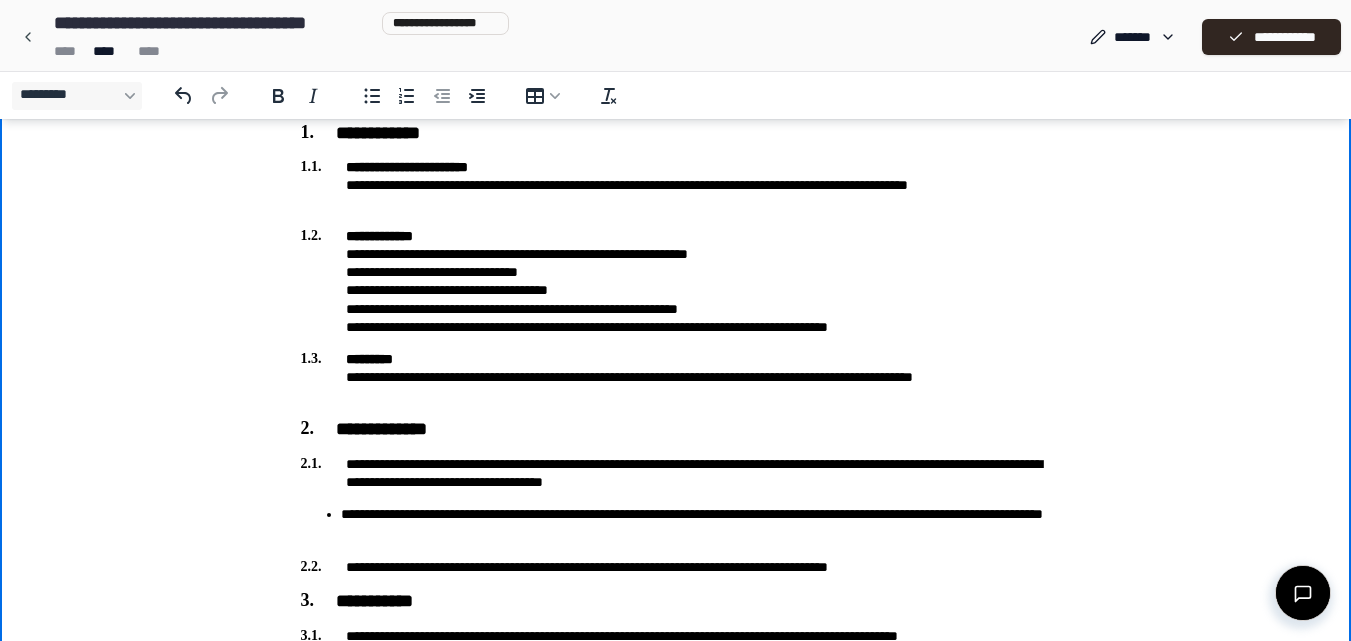 scroll, scrollTop: 273, scrollLeft: 0, axis: vertical 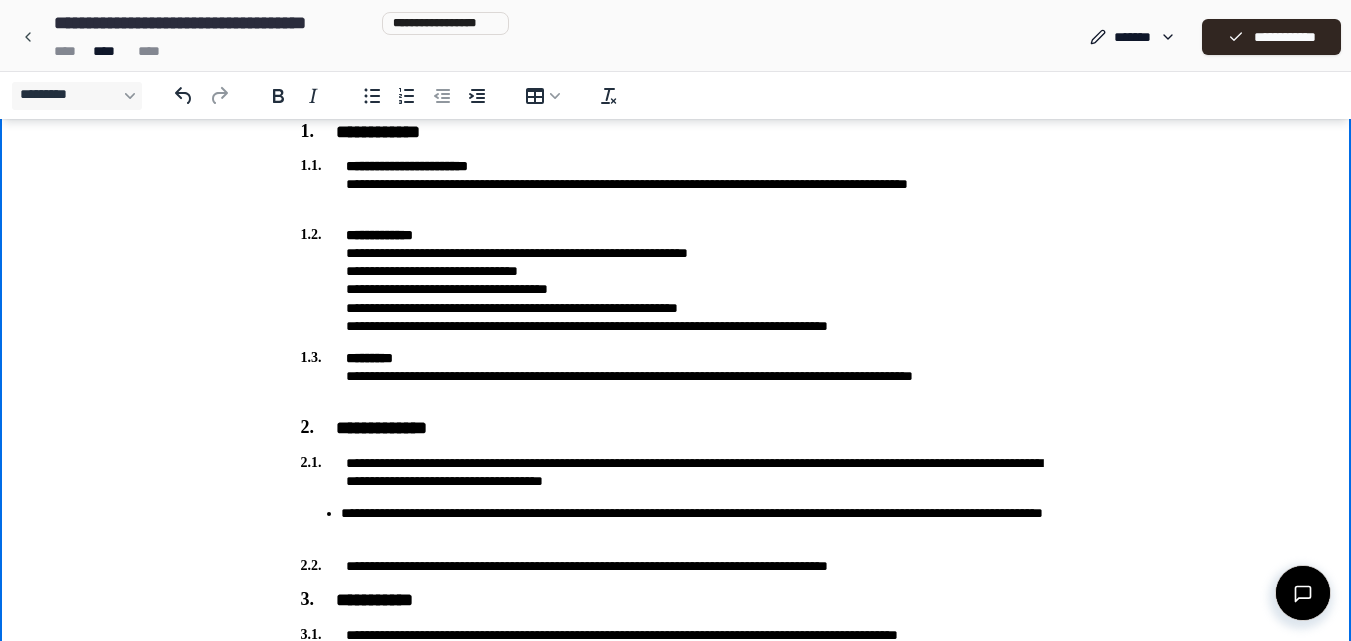 click on "**********" at bounding box center (676, 376) 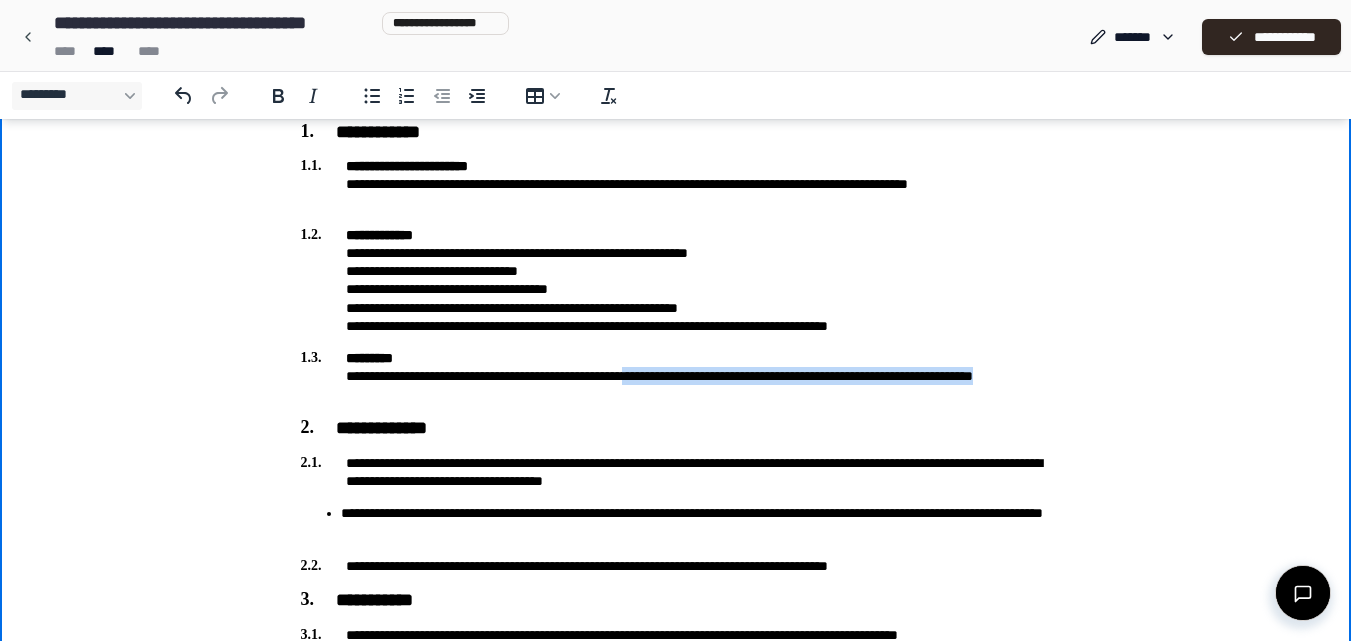 drag, startPoint x: 712, startPoint y: 376, endPoint x: 737, endPoint y: 388, distance: 27.730848 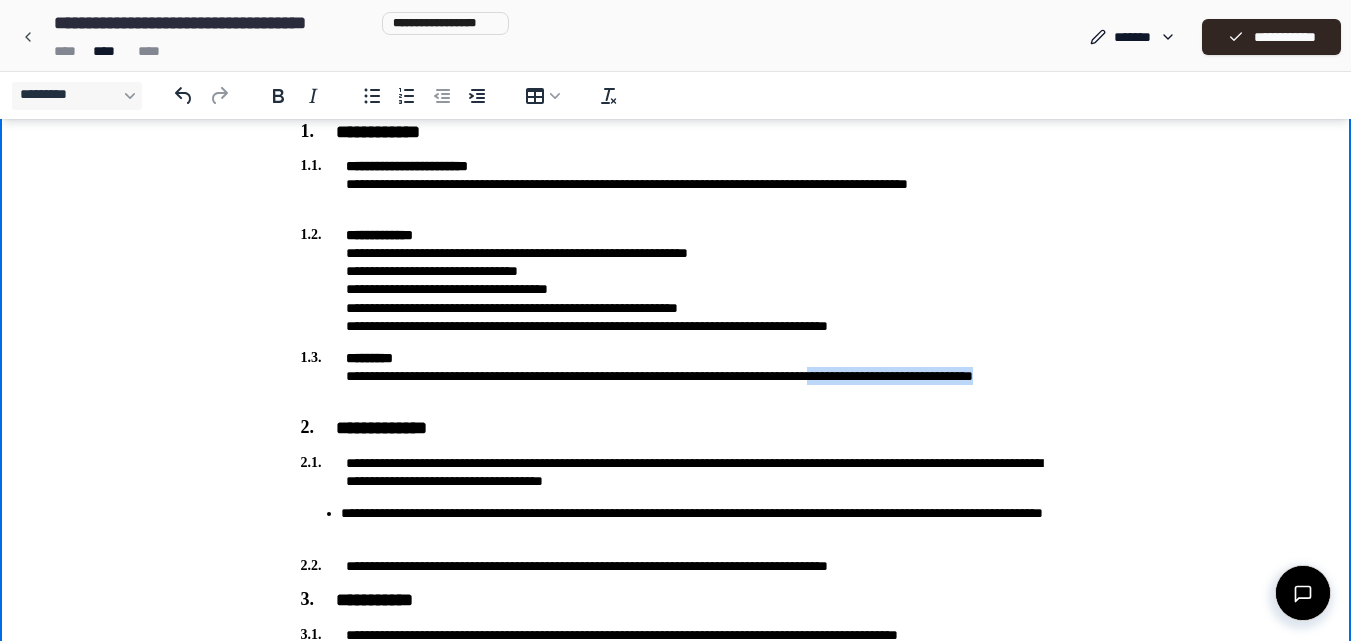 drag, startPoint x: 941, startPoint y: 376, endPoint x: 950, endPoint y: 390, distance: 16.643316 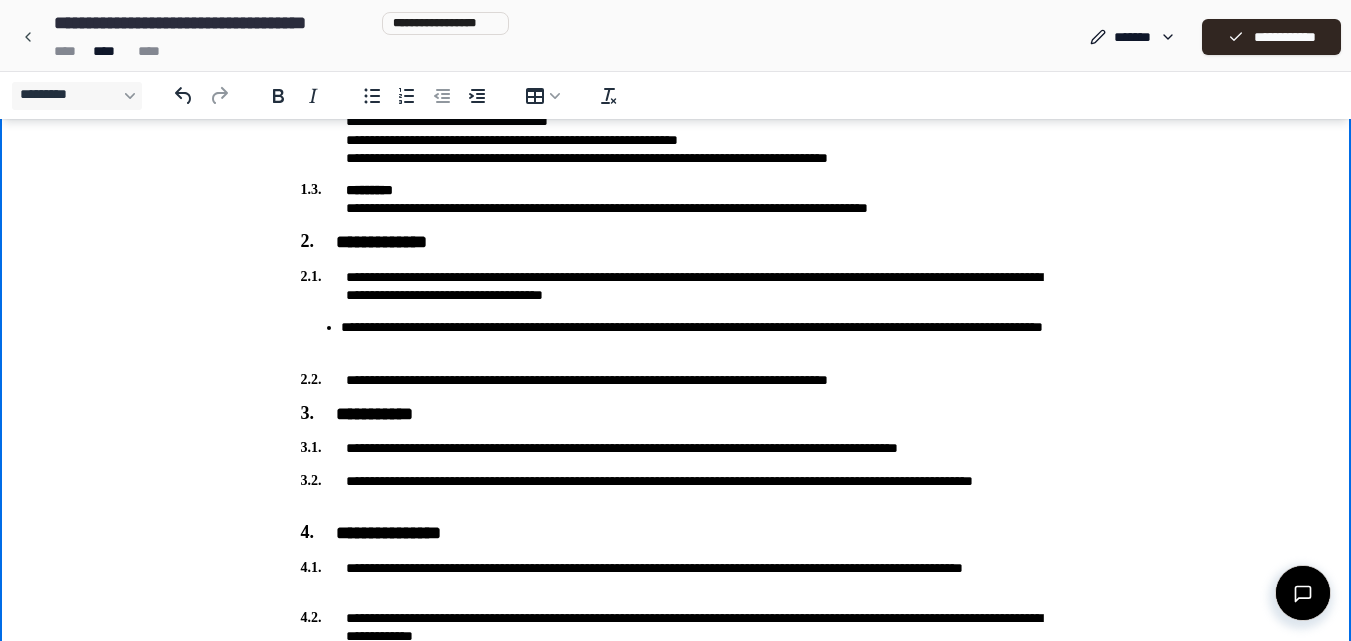 scroll, scrollTop: 437, scrollLeft: 0, axis: vertical 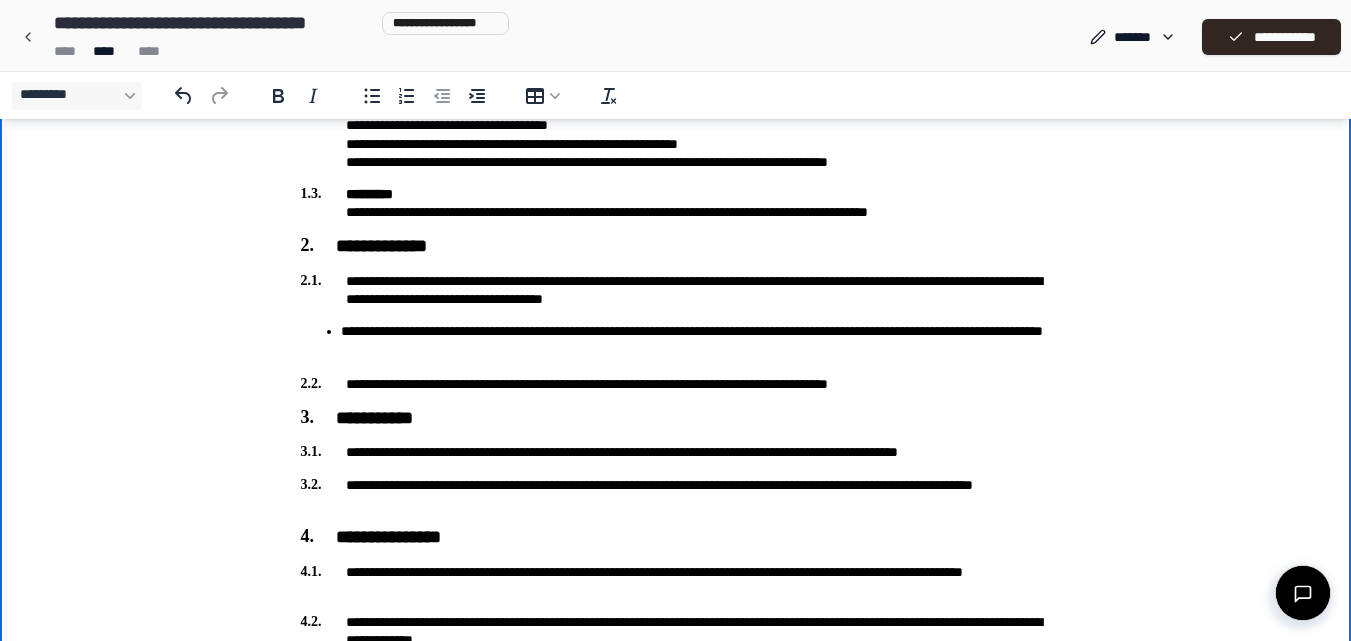 click on "**********" at bounding box center (676, 203) 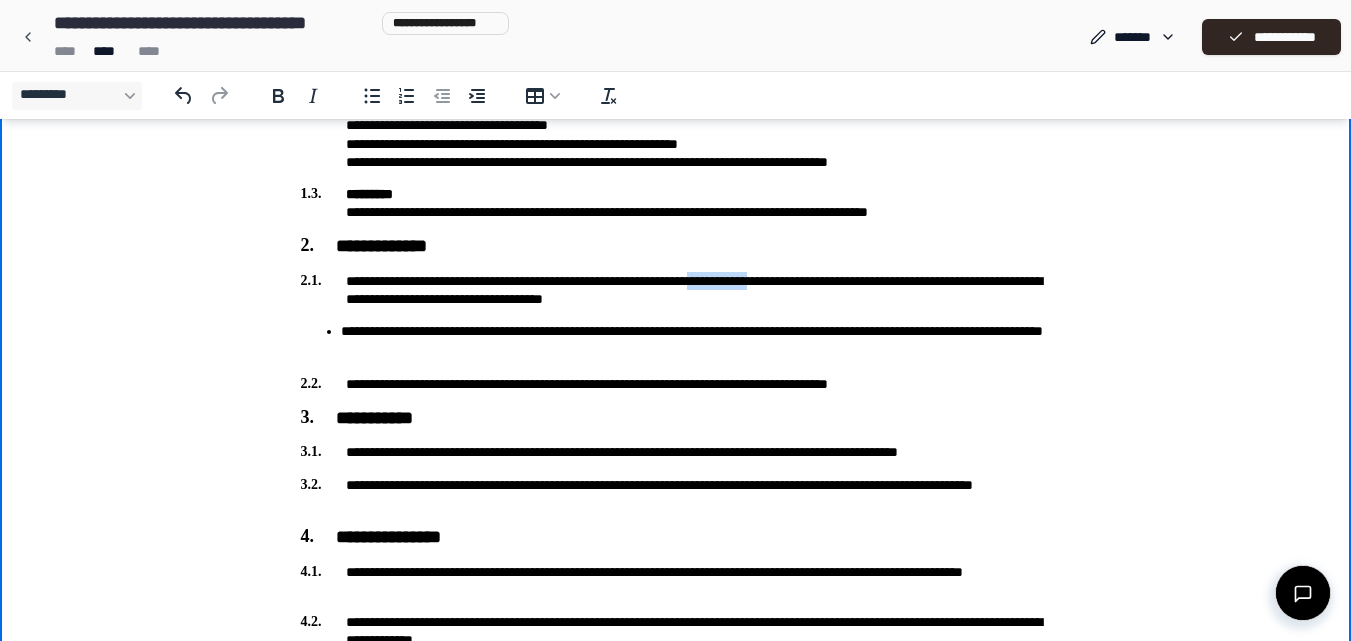 drag, startPoint x: 866, startPoint y: 282, endPoint x: 761, endPoint y: 287, distance: 105.11898 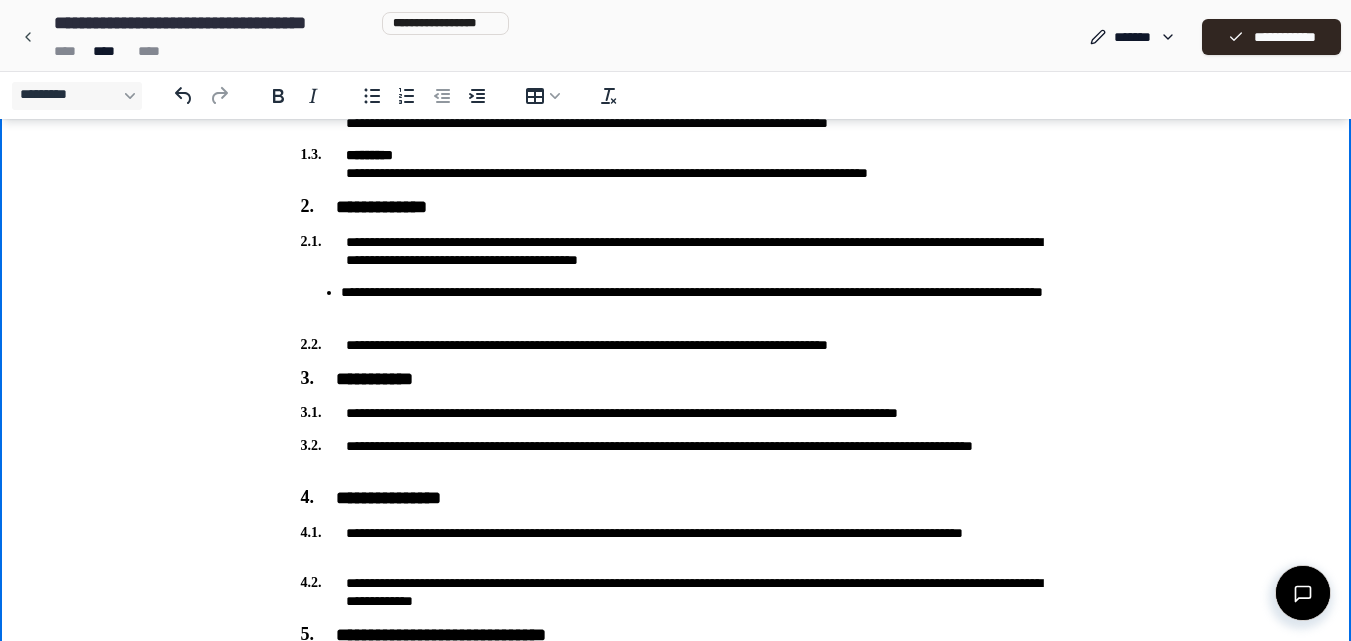 scroll, scrollTop: 480, scrollLeft: 0, axis: vertical 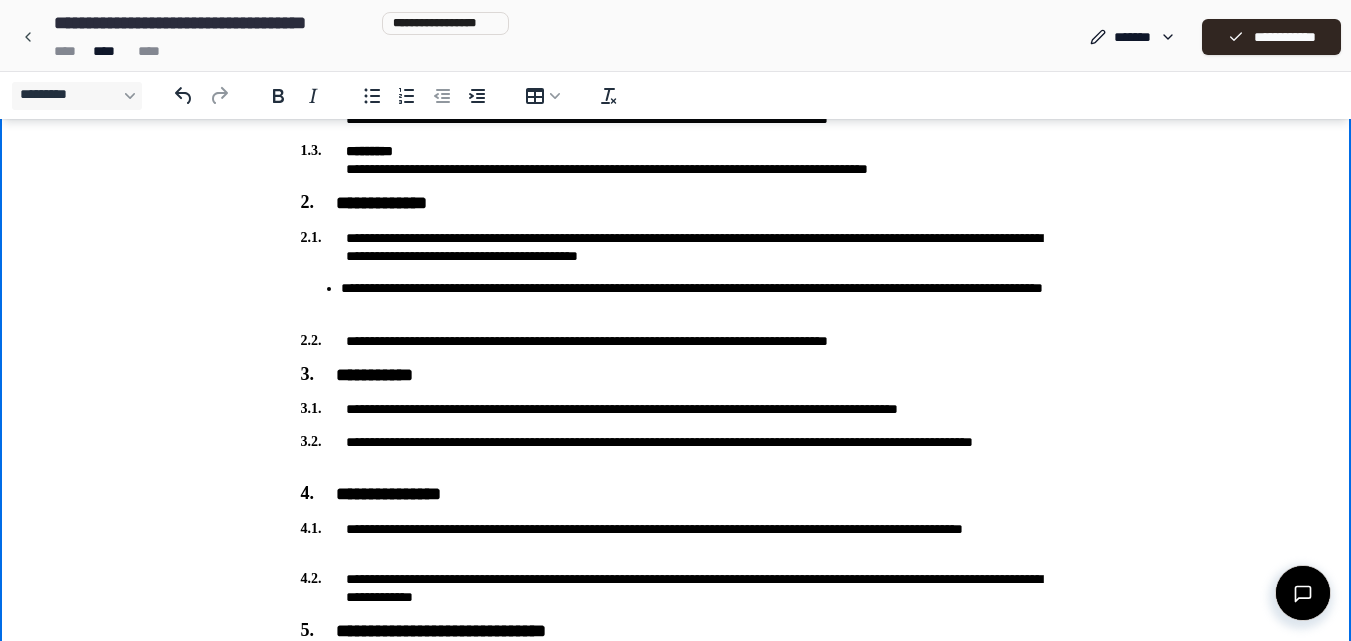 click on "**********" at bounding box center [676, 247] 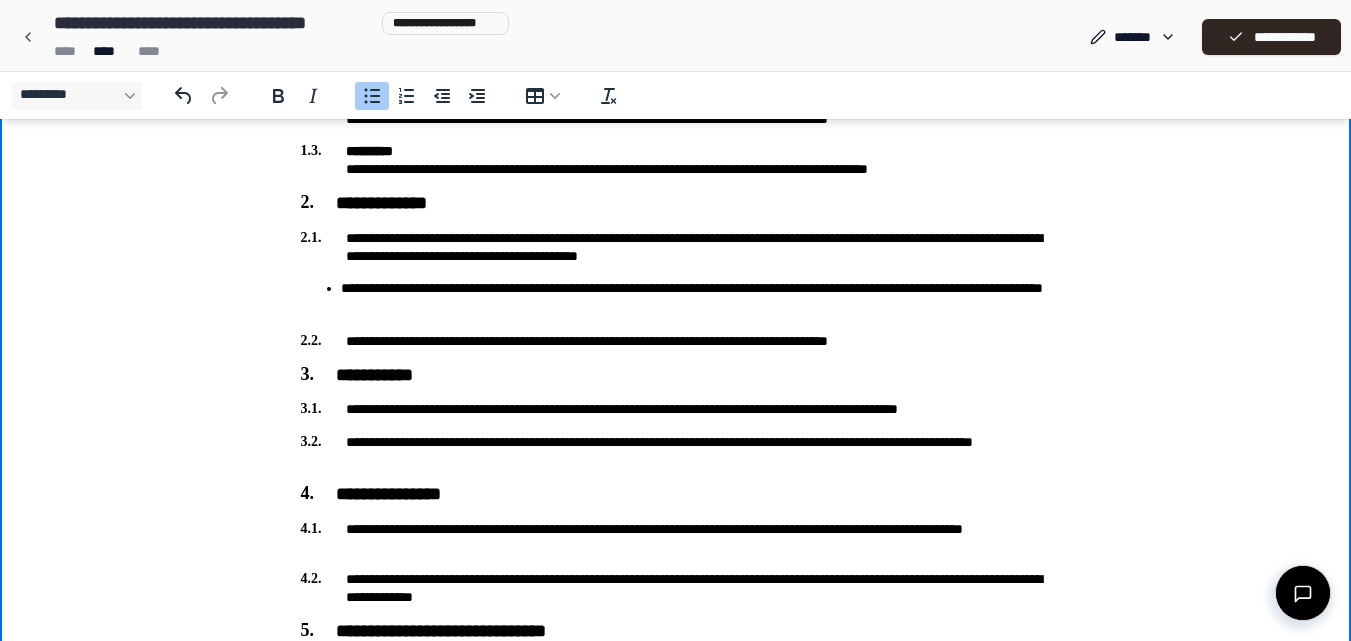 click on "**********" at bounding box center [696, 298] 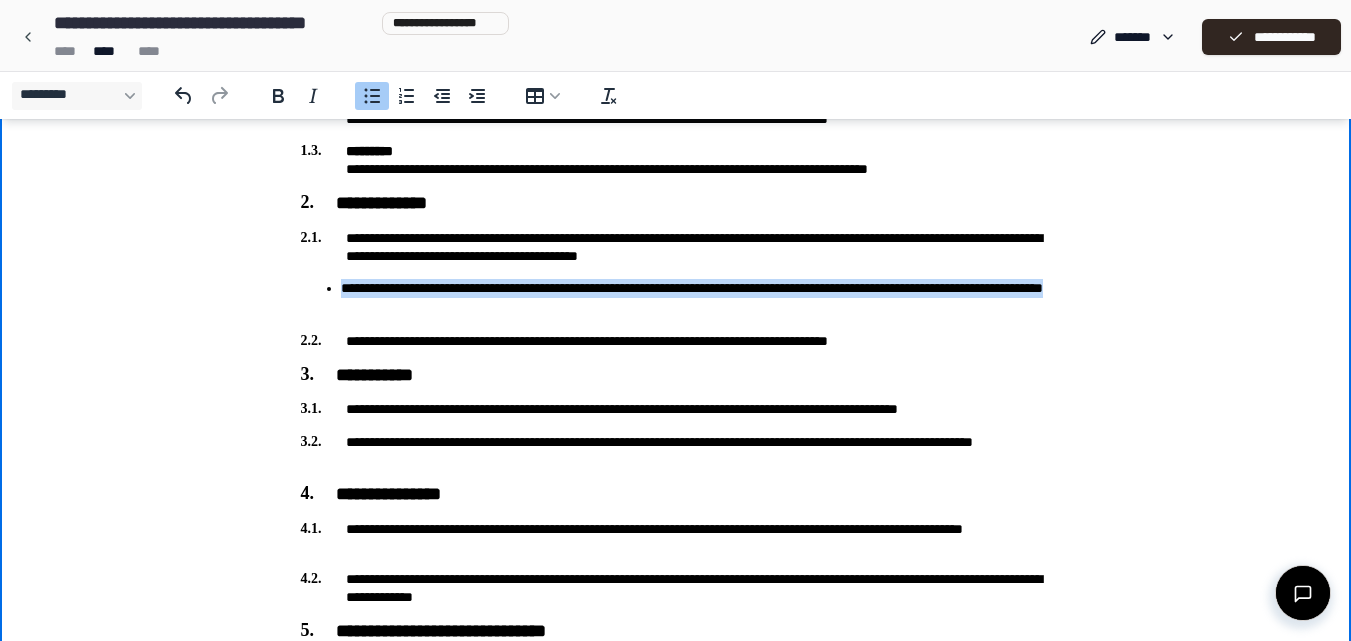 drag, startPoint x: 623, startPoint y: 304, endPoint x: 329, endPoint y: 297, distance: 294.0833 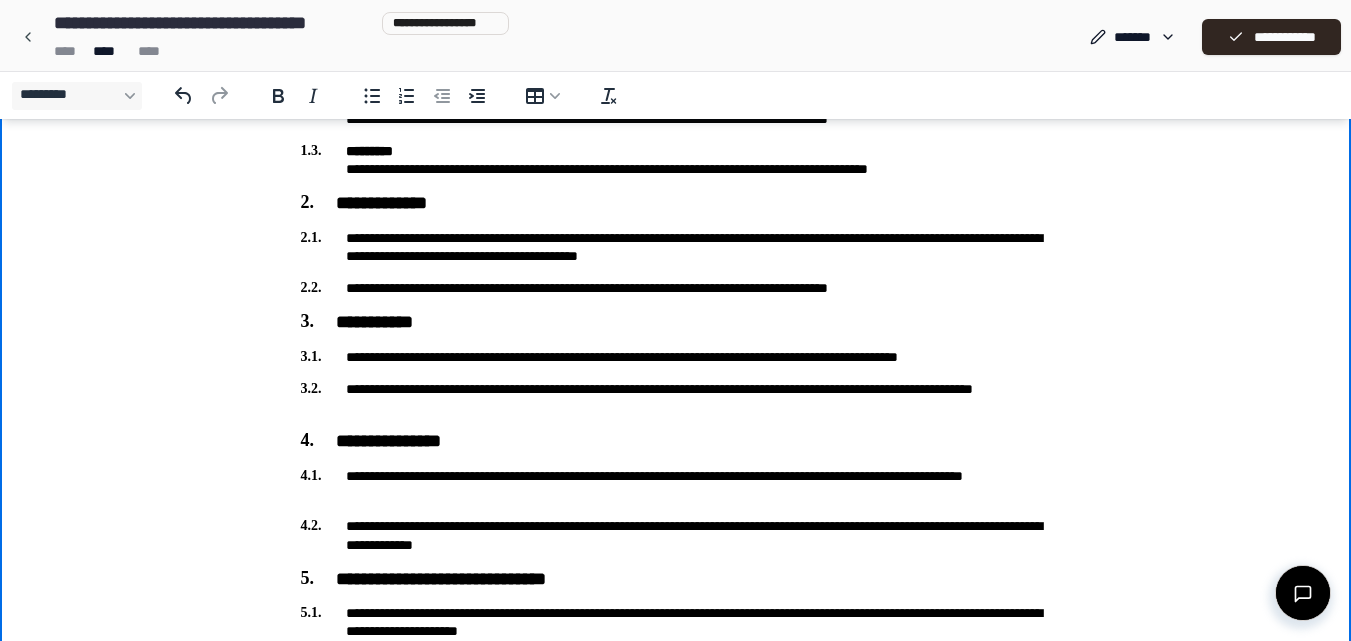 click on "**********" at bounding box center (676, 247) 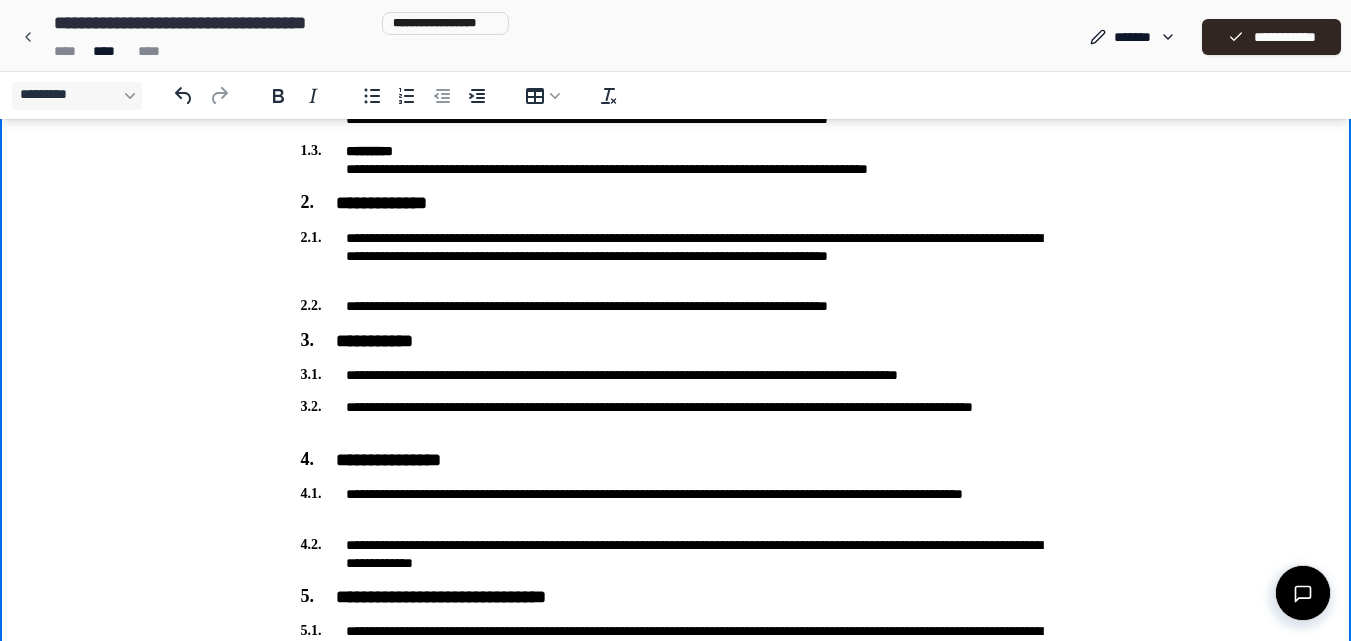 click on "**********" at bounding box center [676, 306] 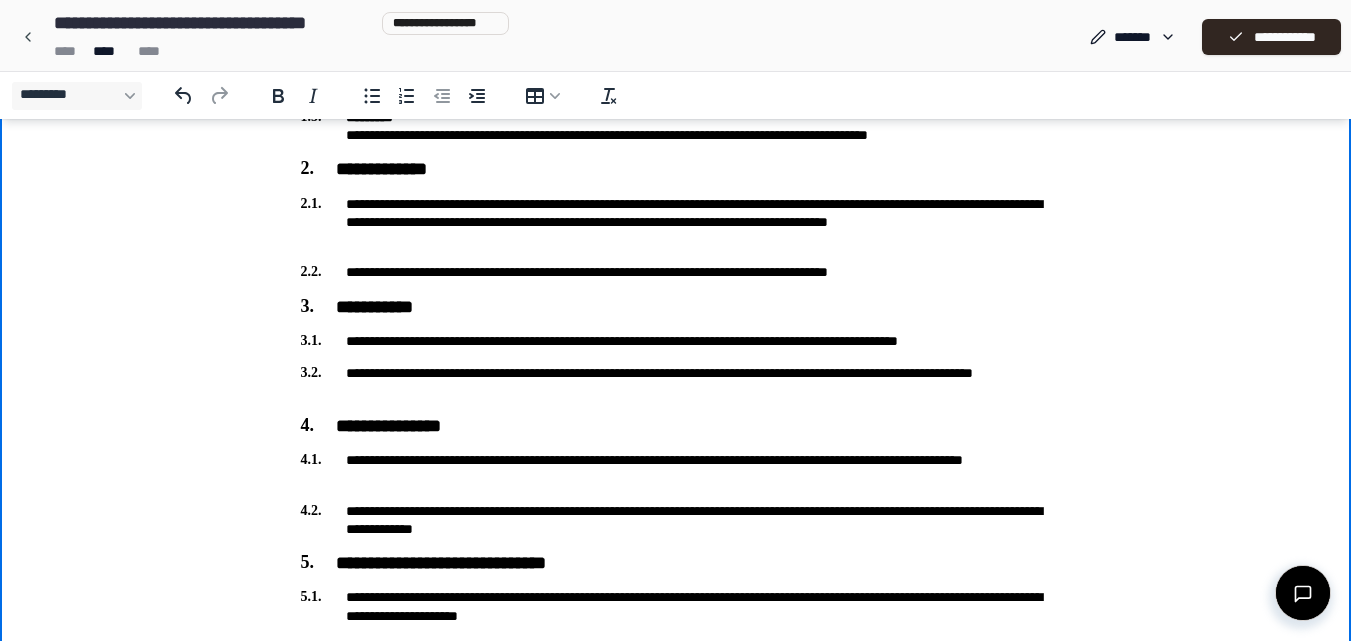 scroll, scrollTop: 515, scrollLeft: 0, axis: vertical 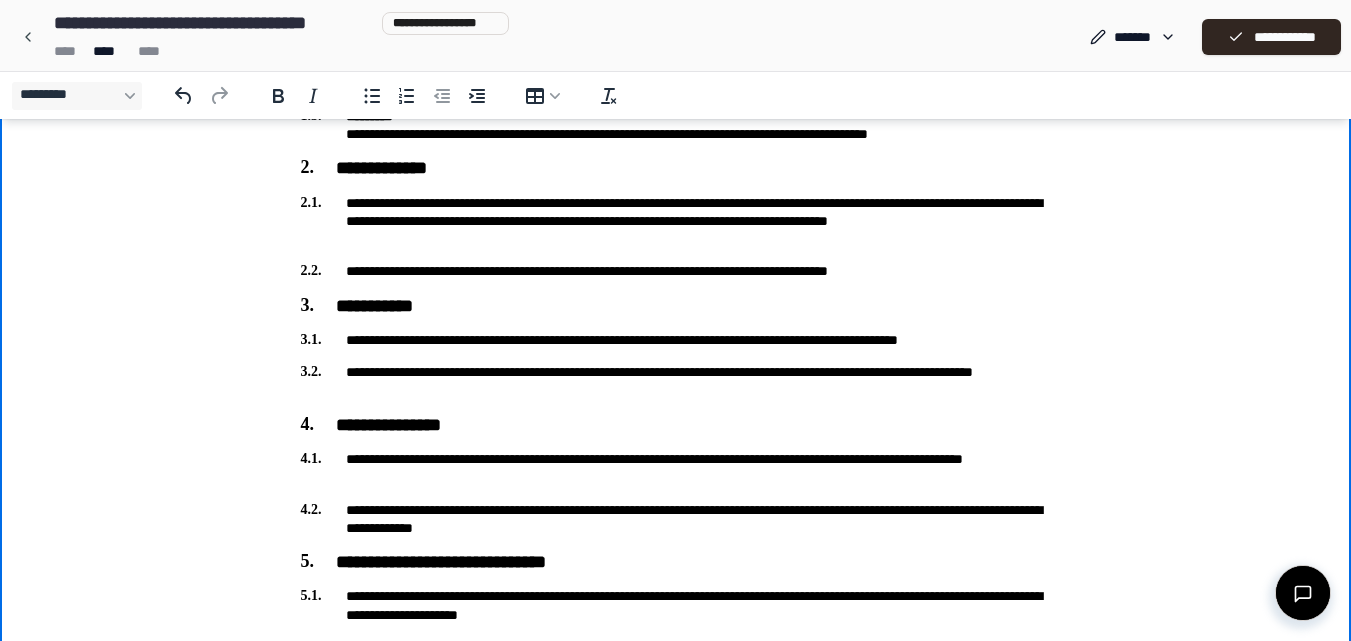 click on "**********" at bounding box center [676, 271] 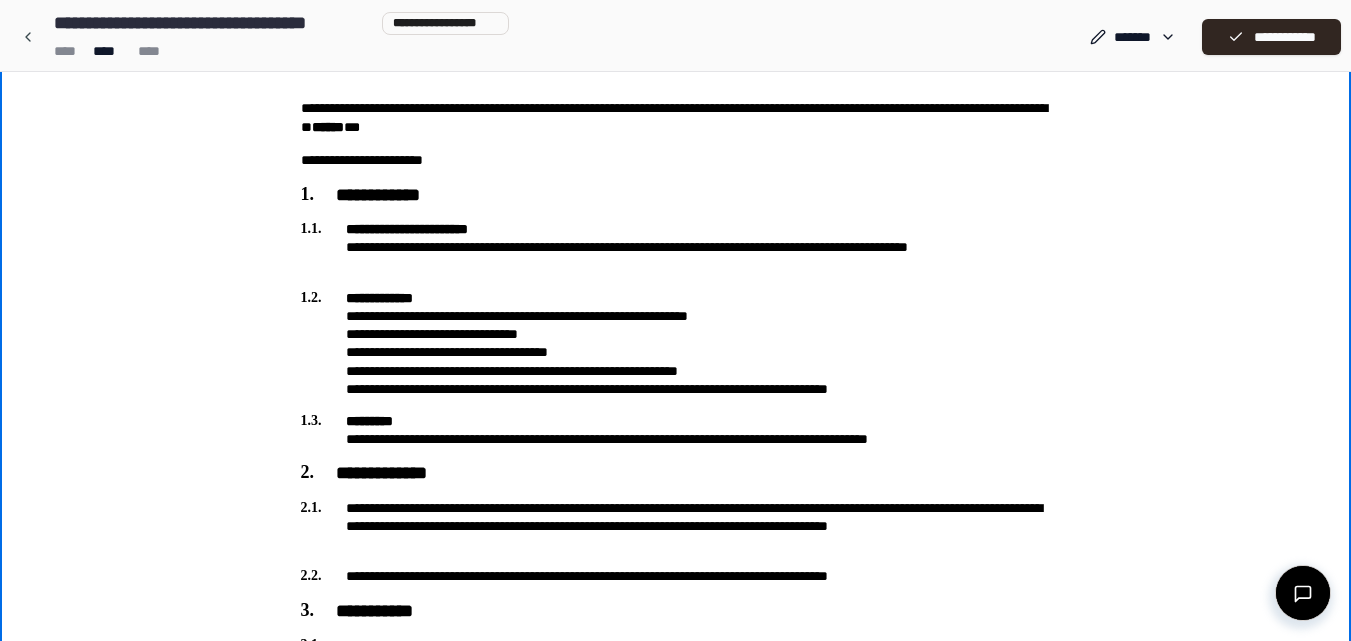 scroll, scrollTop: 0, scrollLeft: 0, axis: both 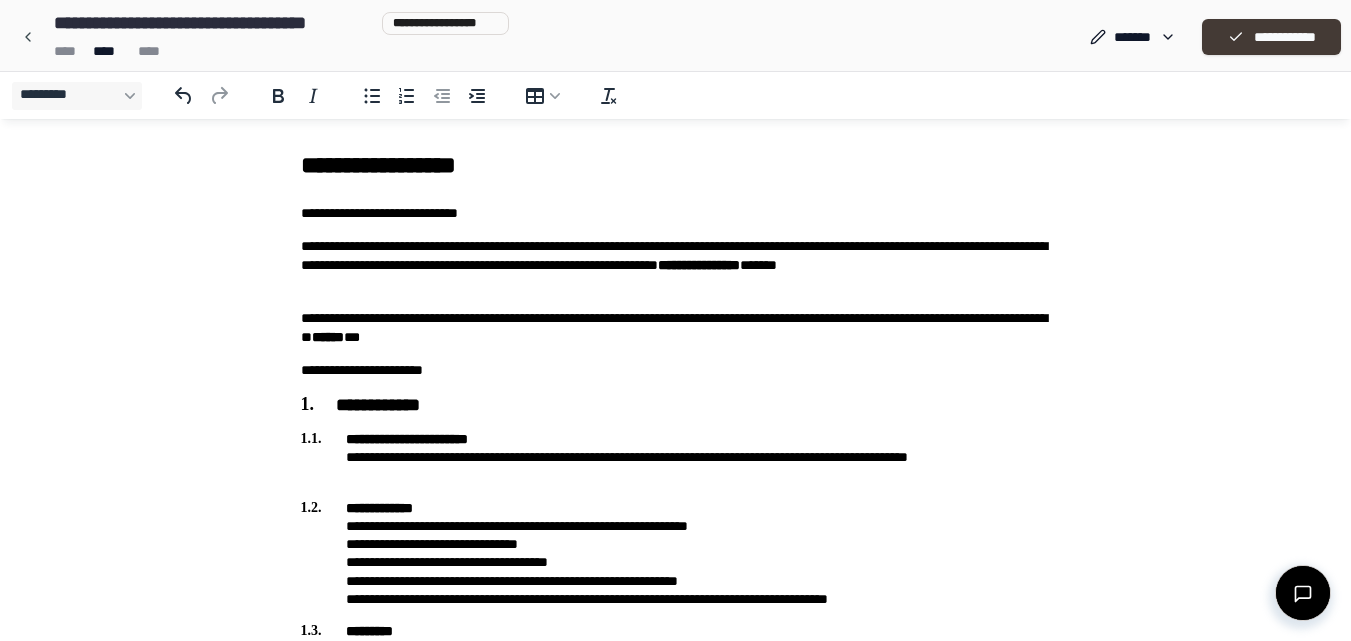 click on "**********" at bounding box center [1271, 37] 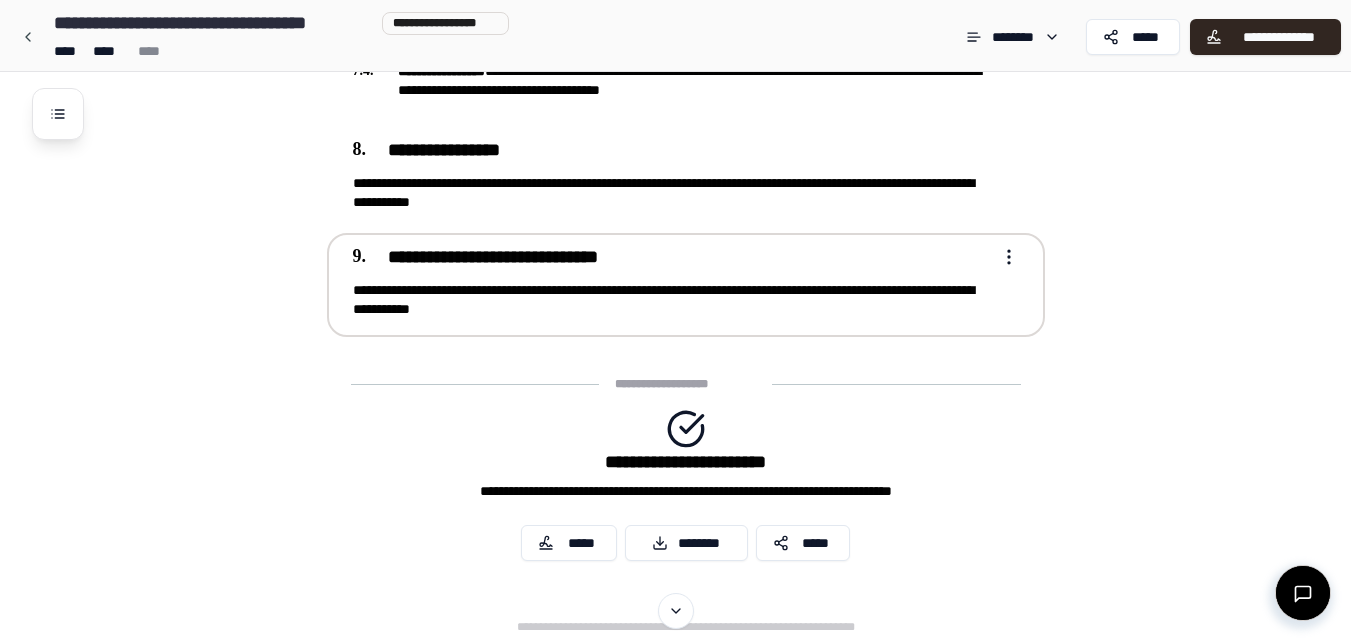 scroll, scrollTop: 1649, scrollLeft: 0, axis: vertical 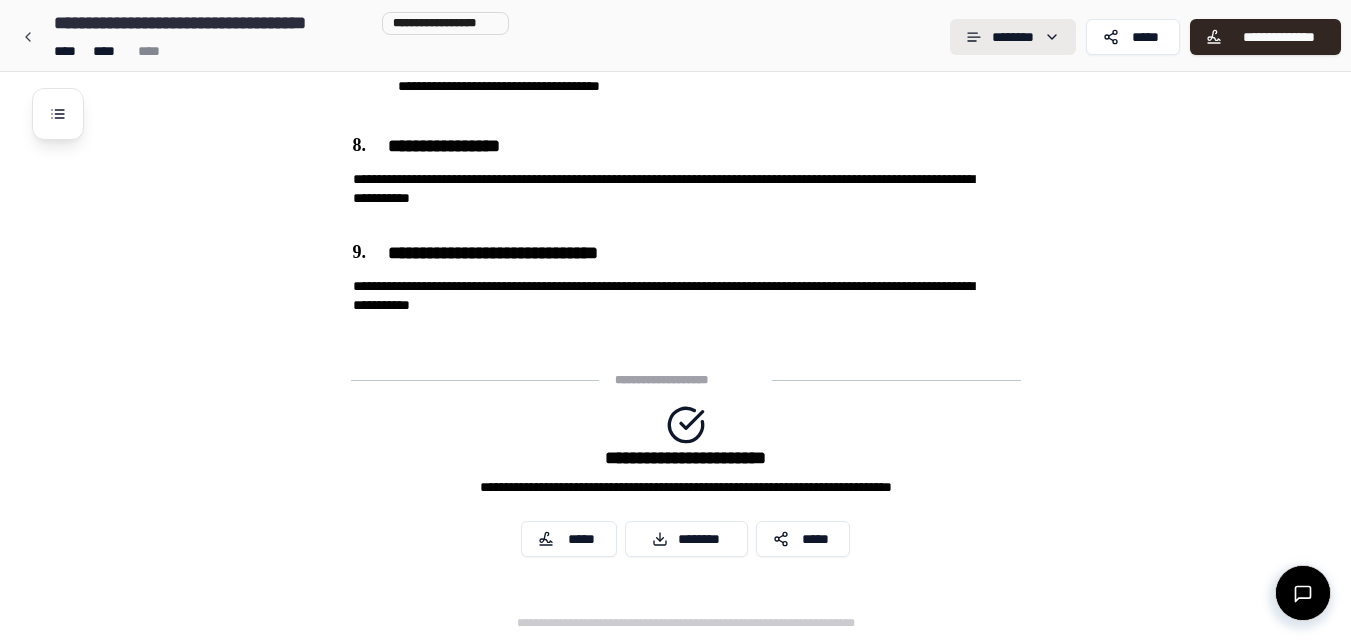 click on "**********" at bounding box center (675, -504) 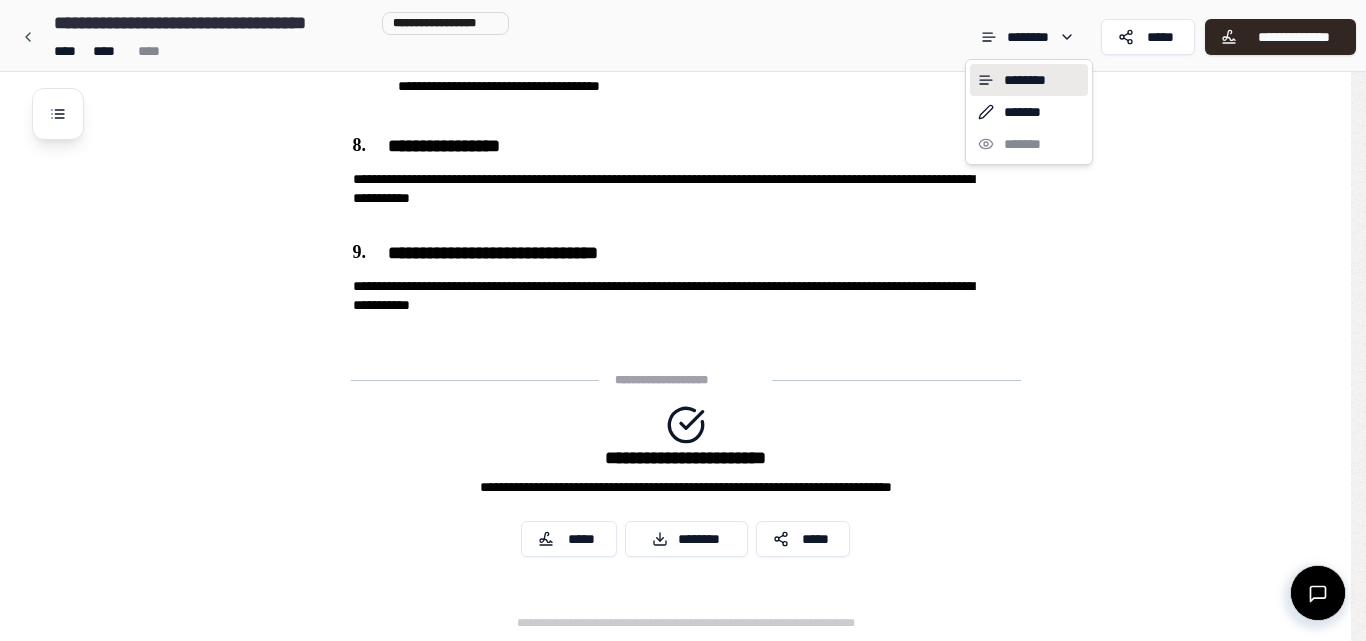 click on "******** ******* *******" at bounding box center [1029, 112] 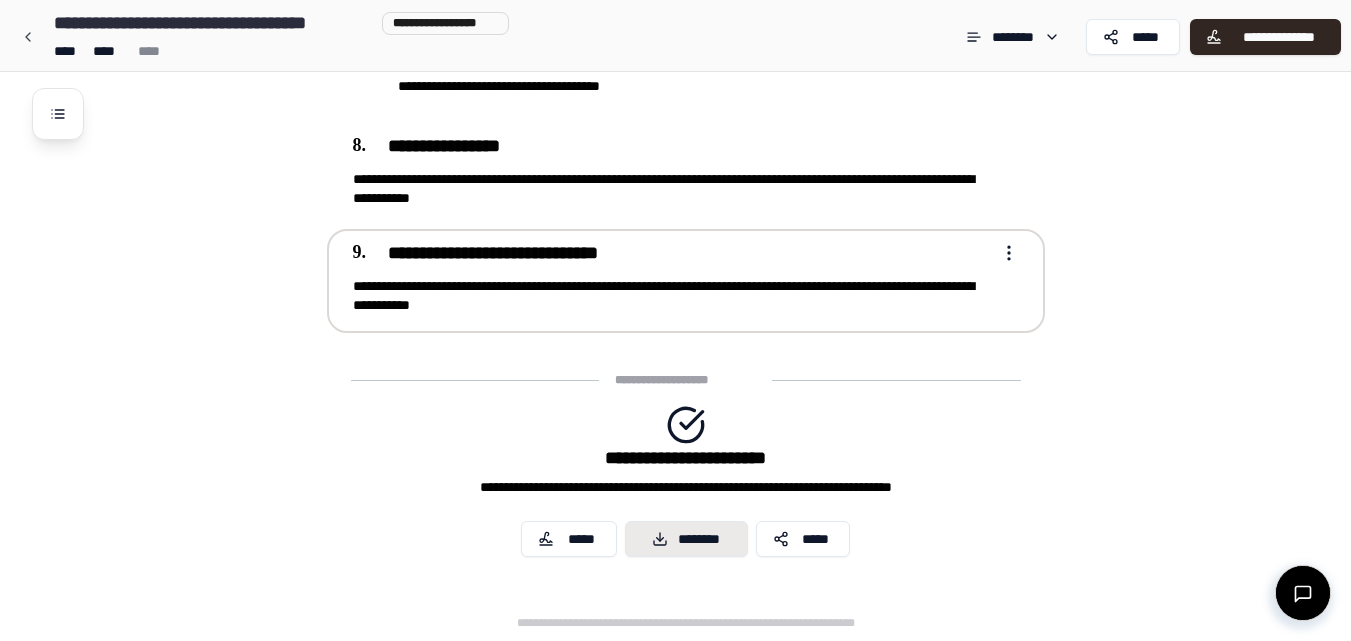 click on "********" at bounding box center [686, 539] 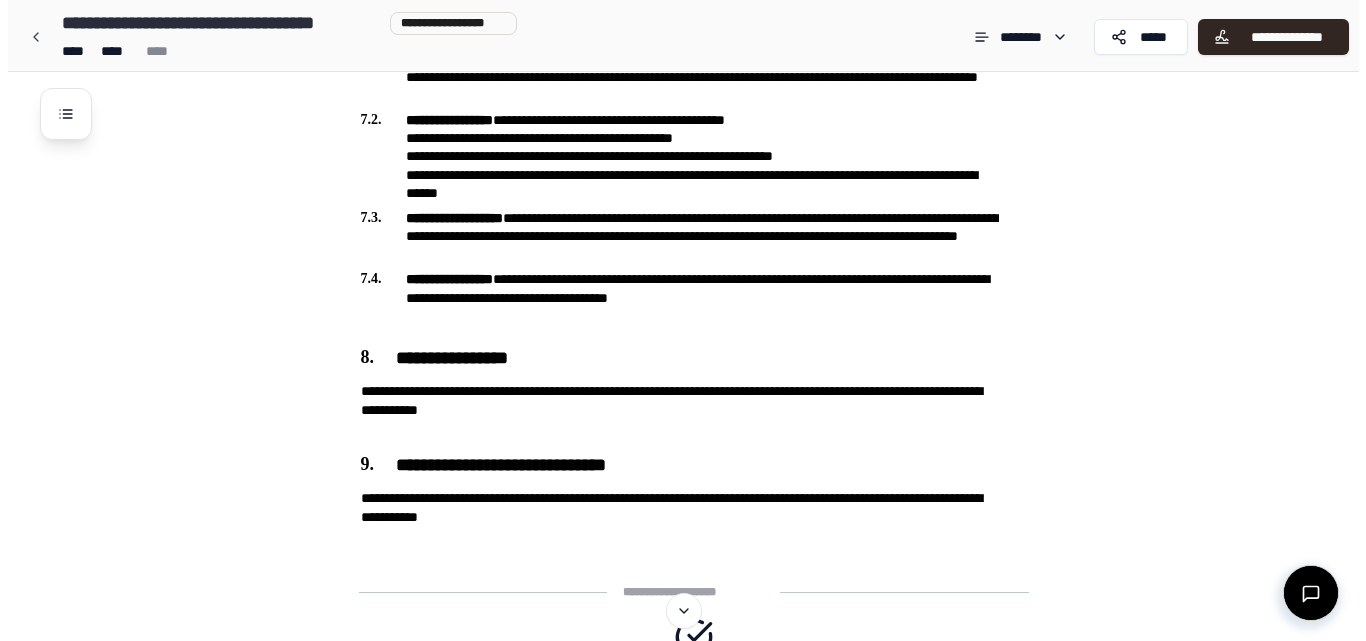 scroll, scrollTop: 1649, scrollLeft: 0, axis: vertical 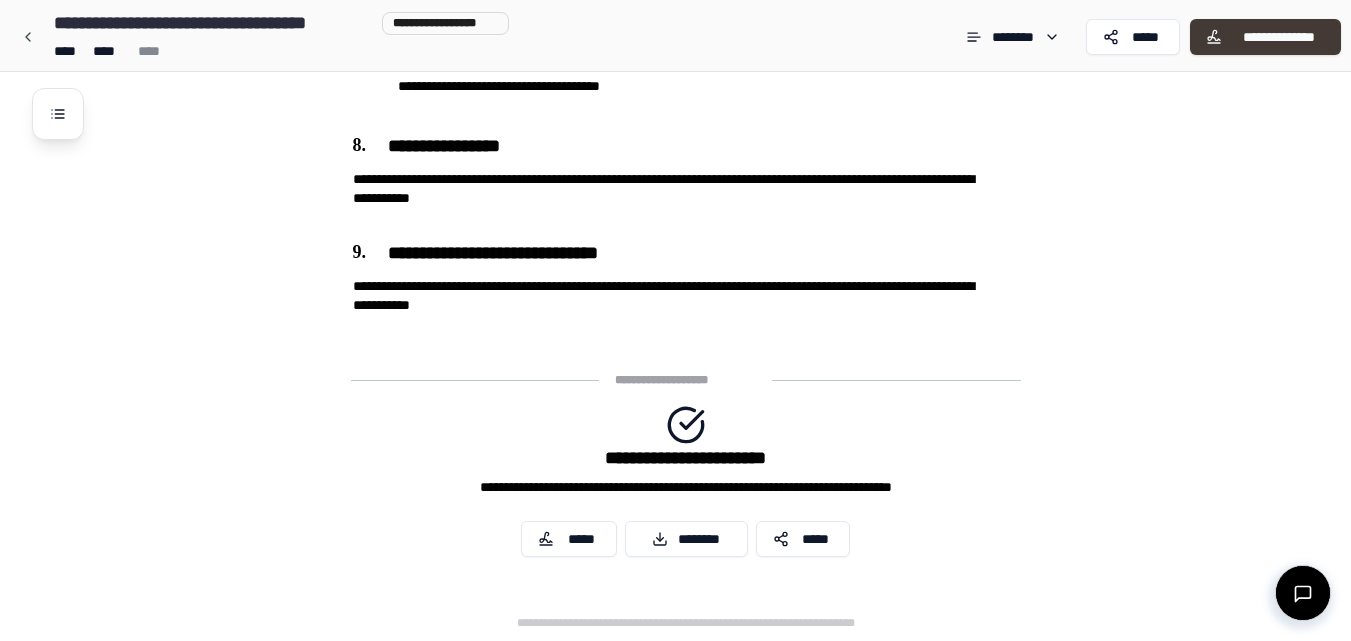 click on "**********" at bounding box center (1265, 37) 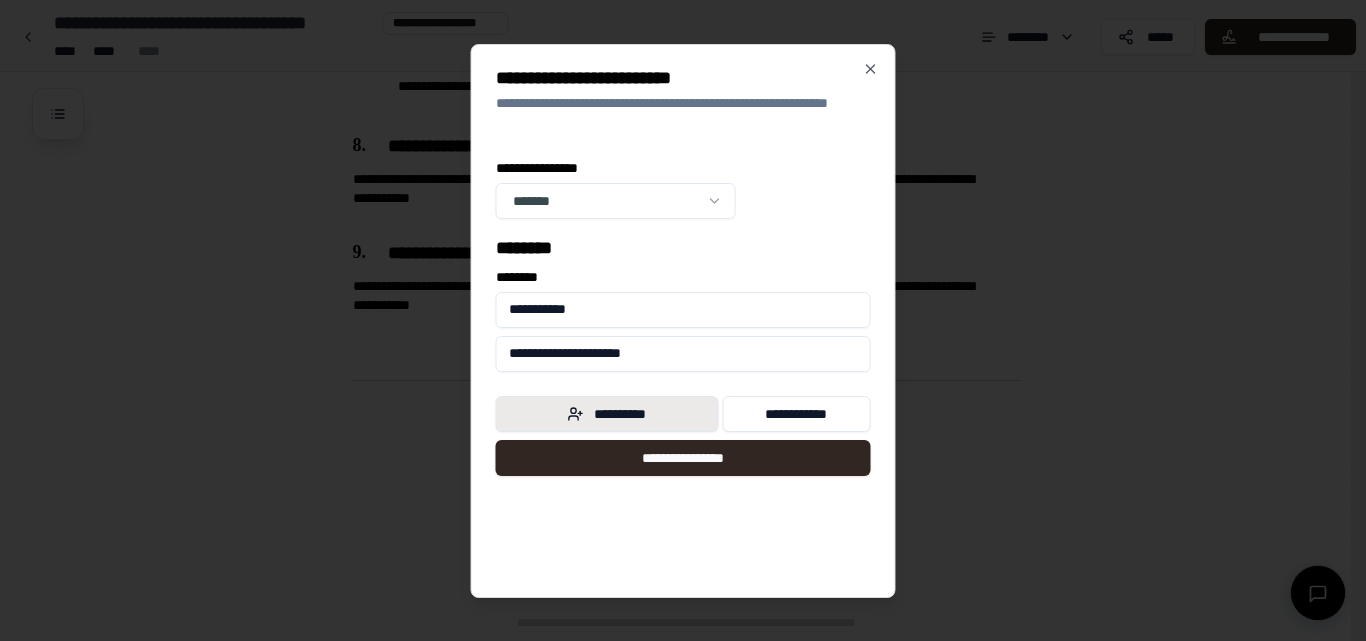 click on "**********" at bounding box center [607, 414] 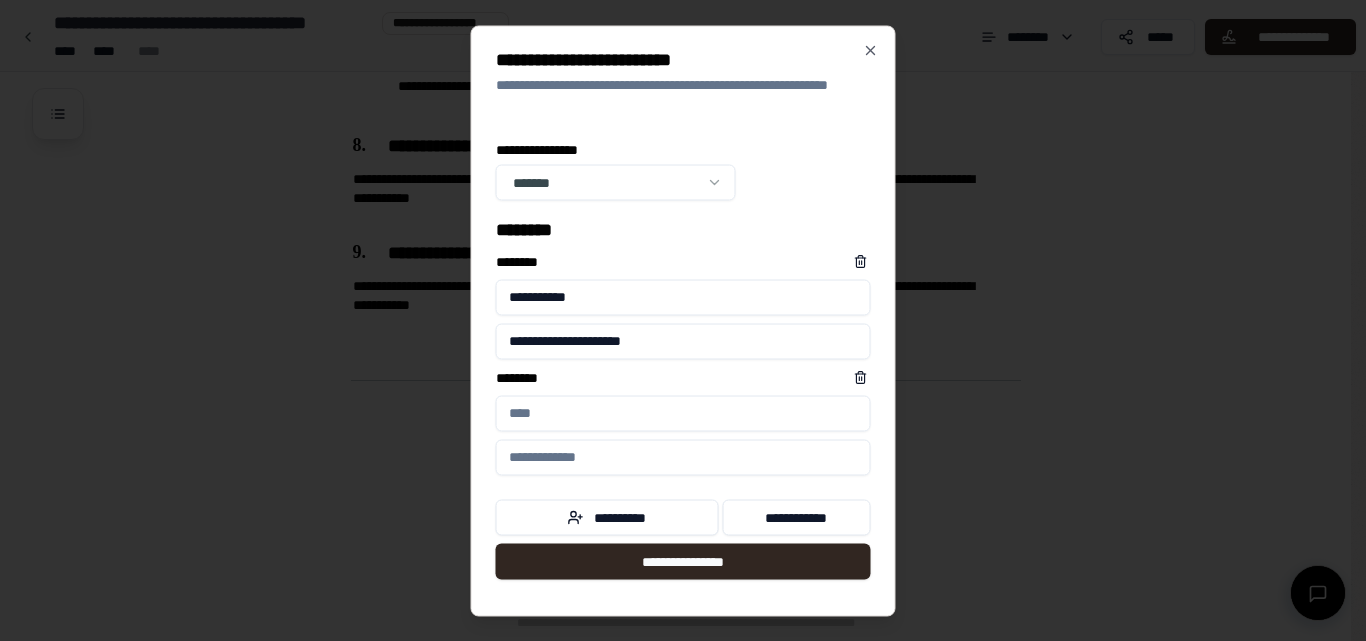 click on "******   *" at bounding box center (683, 413) 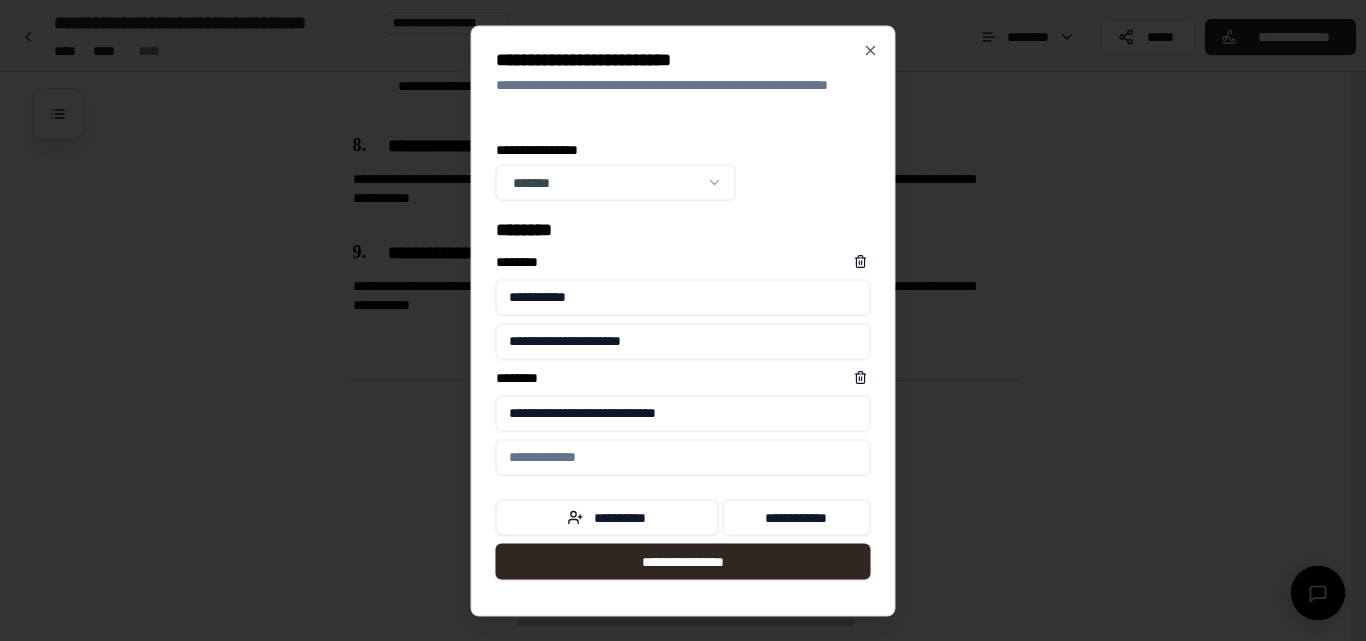 type on "**********" 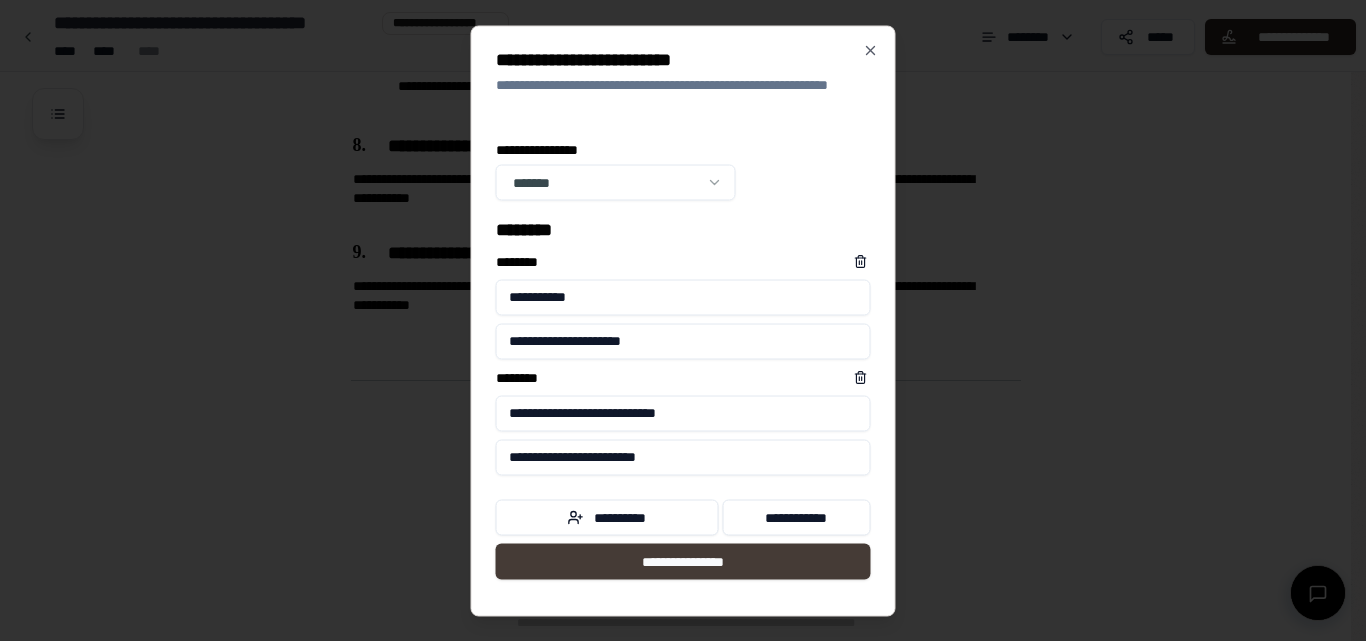 type on "**********" 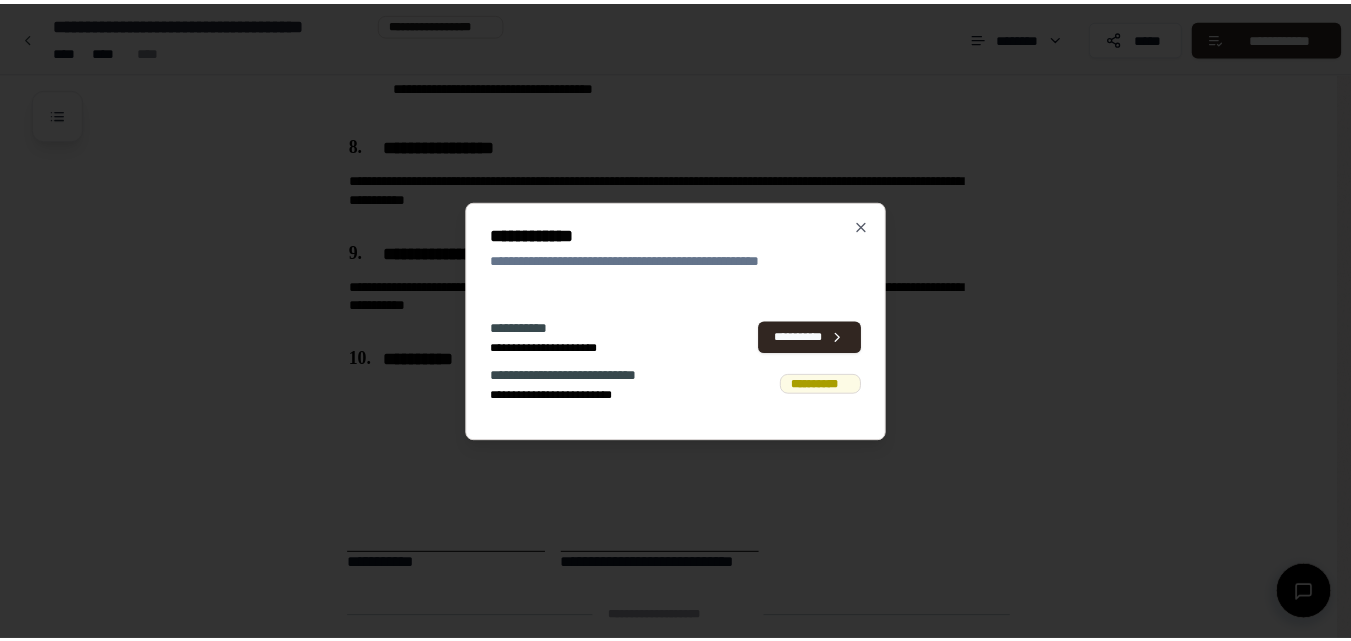 scroll, scrollTop: 1887, scrollLeft: 0, axis: vertical 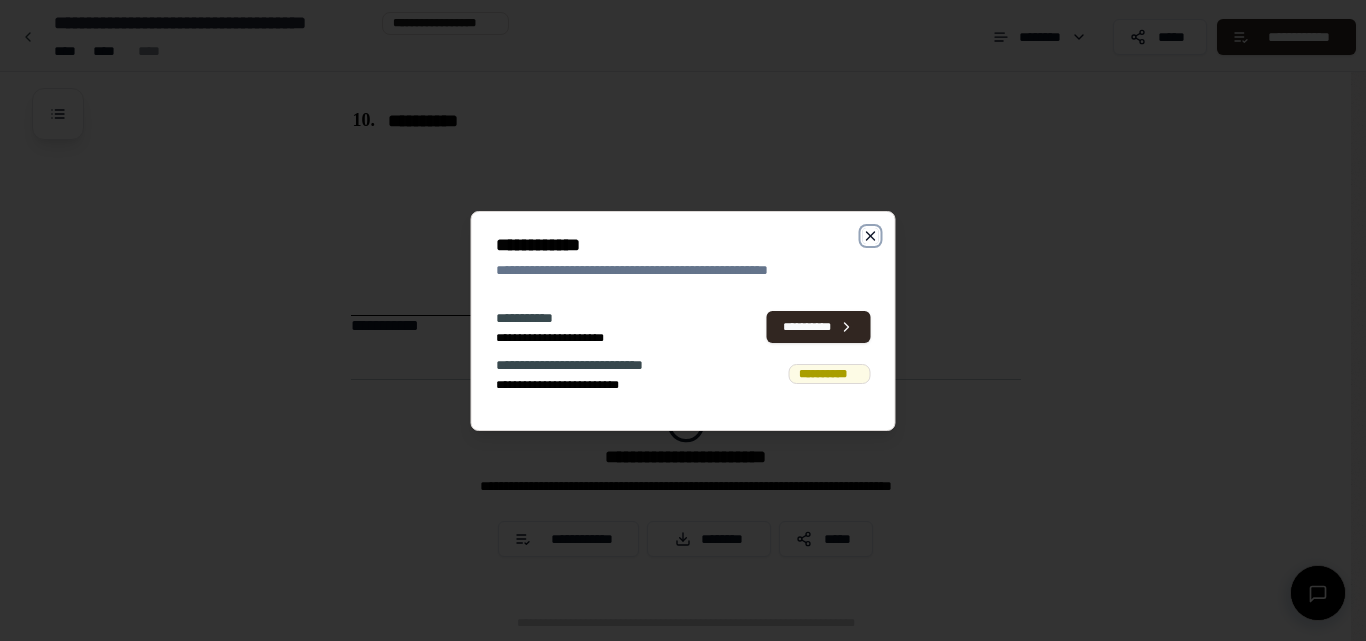 click 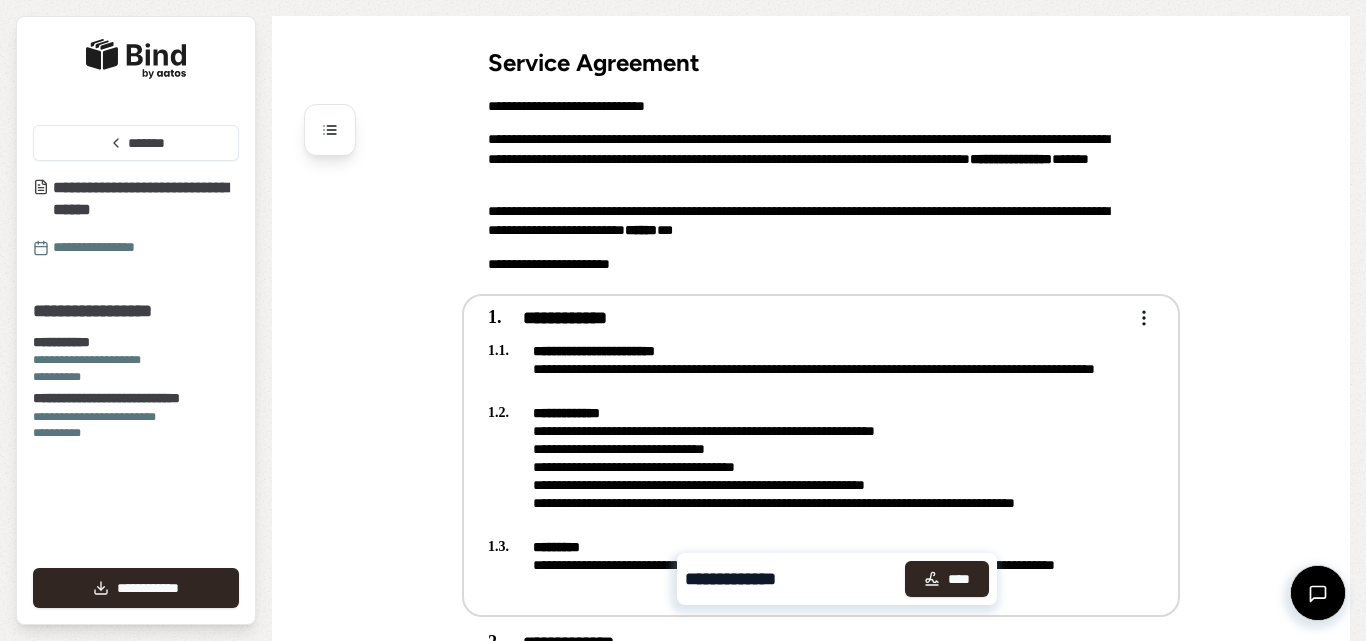scroll, scrollTop: 0, scrollLeft: 0, axis: both 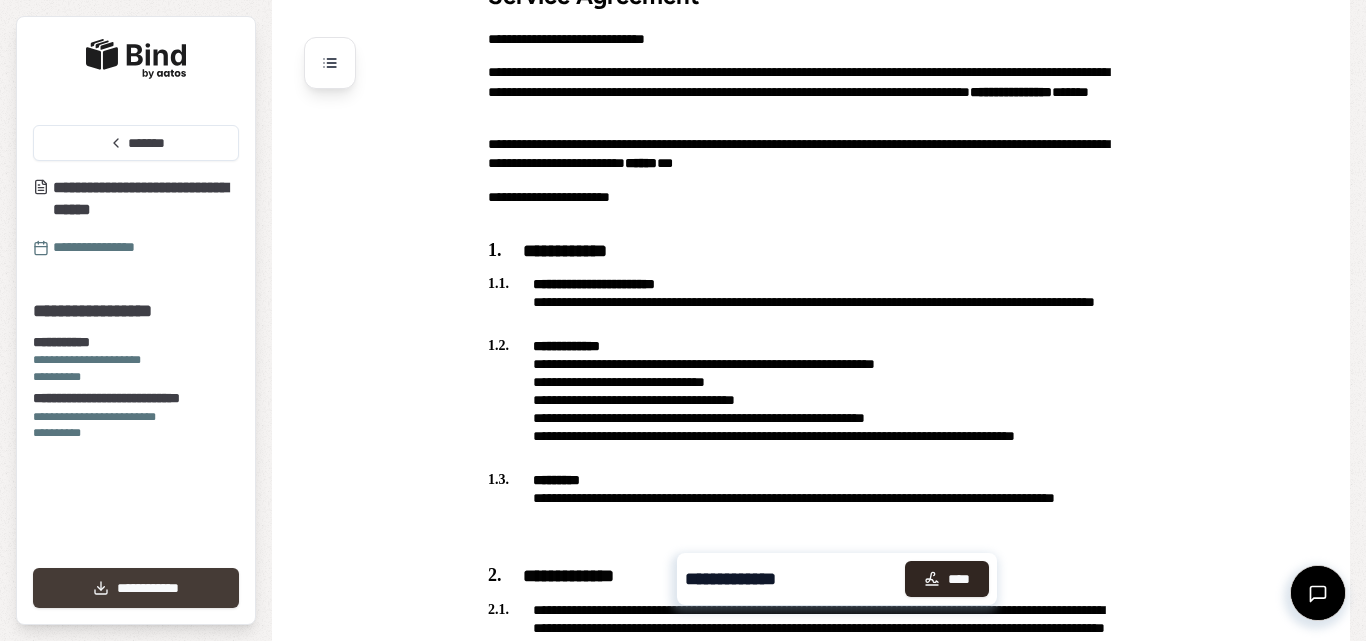 click on "**********" at bounding box center [136, 588] 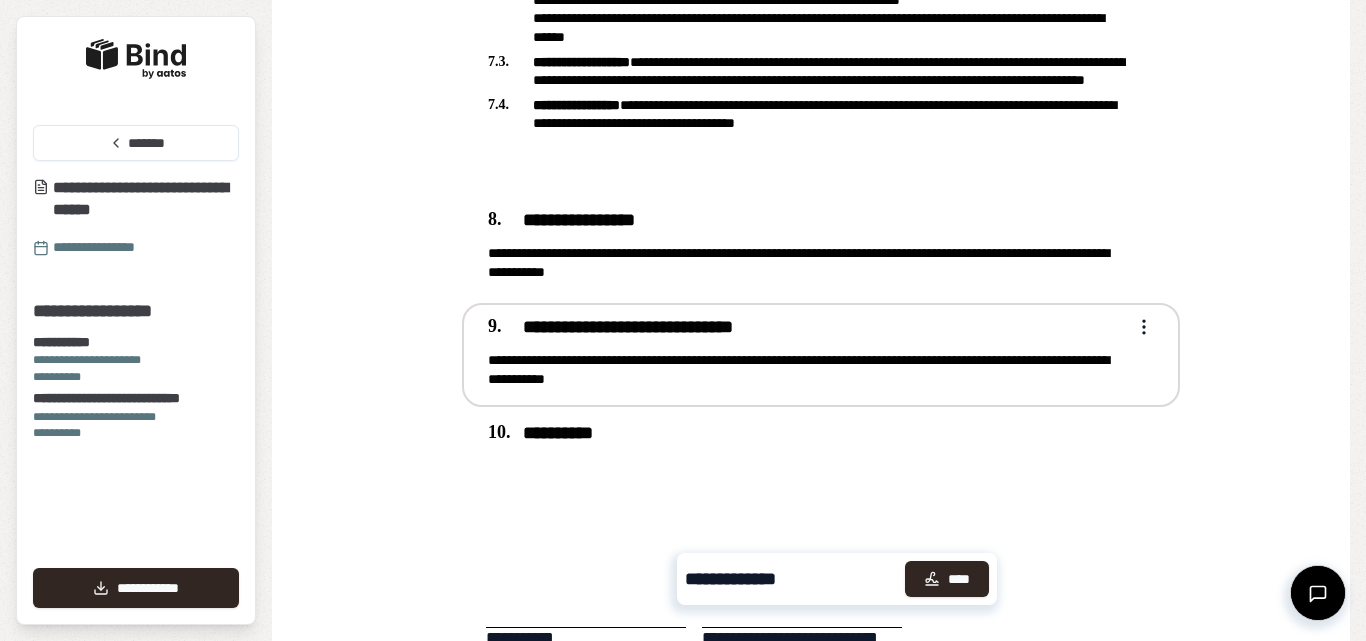 scroll, scrollTop: 1594, scrollLeft: 0, axis: vertical 